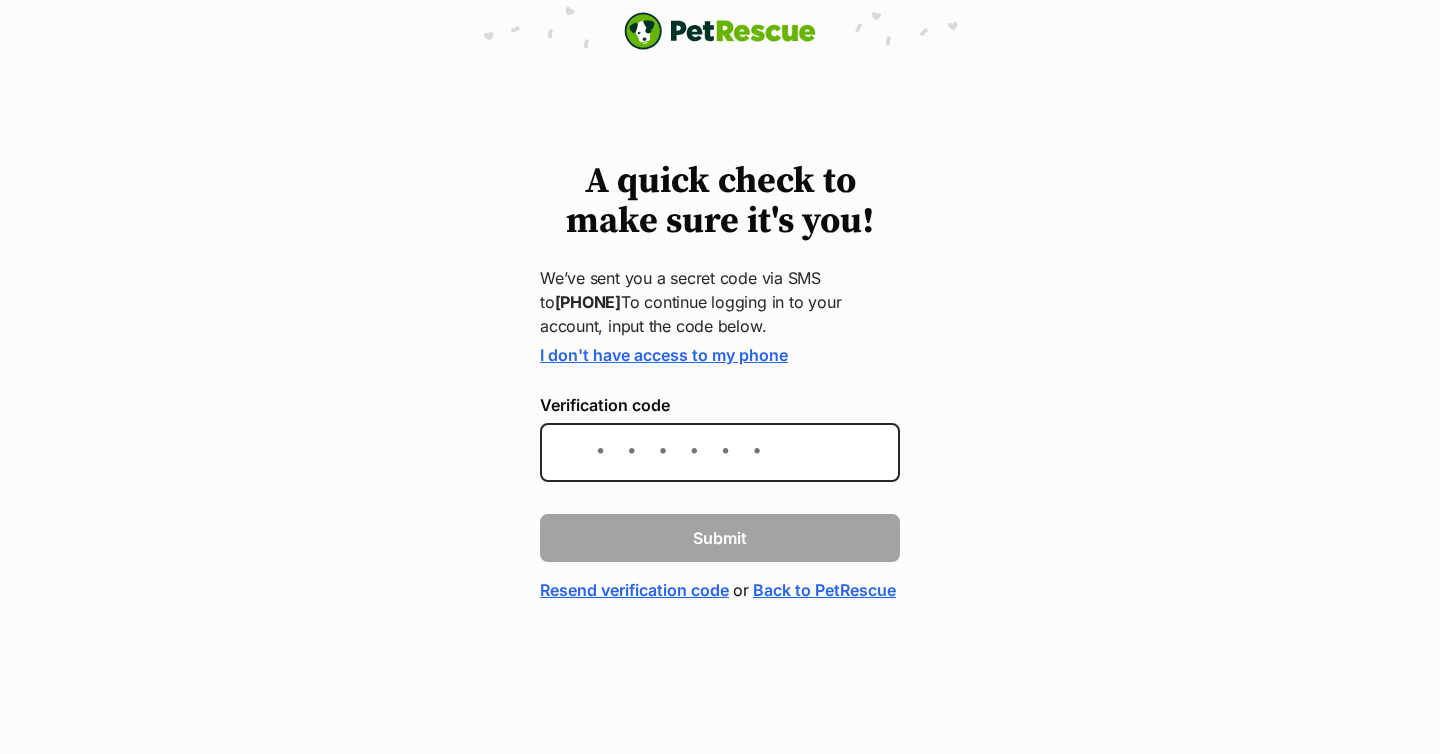 scroll, scrollTop: 0, scrollLeft: 0, axis: both 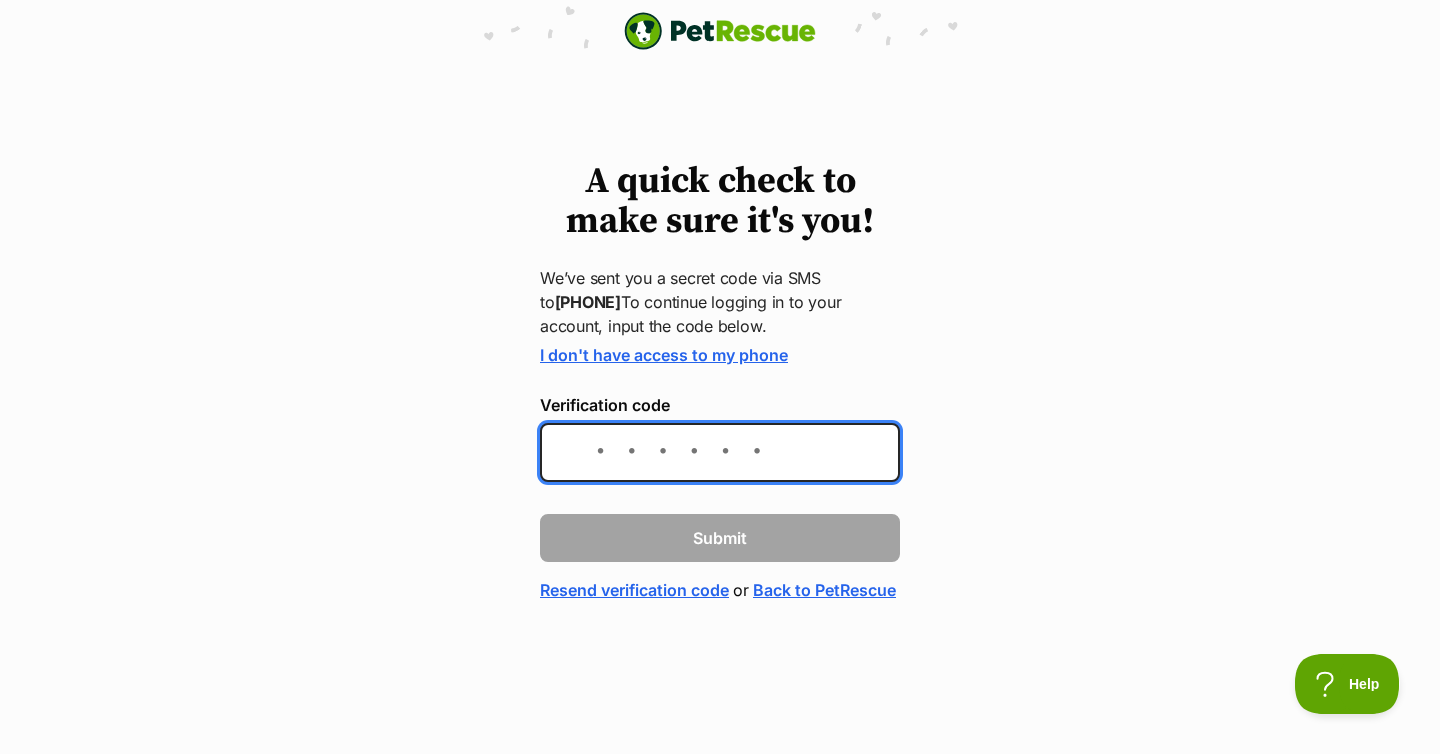 click on "Verification code" at bounding box center [720, 452] 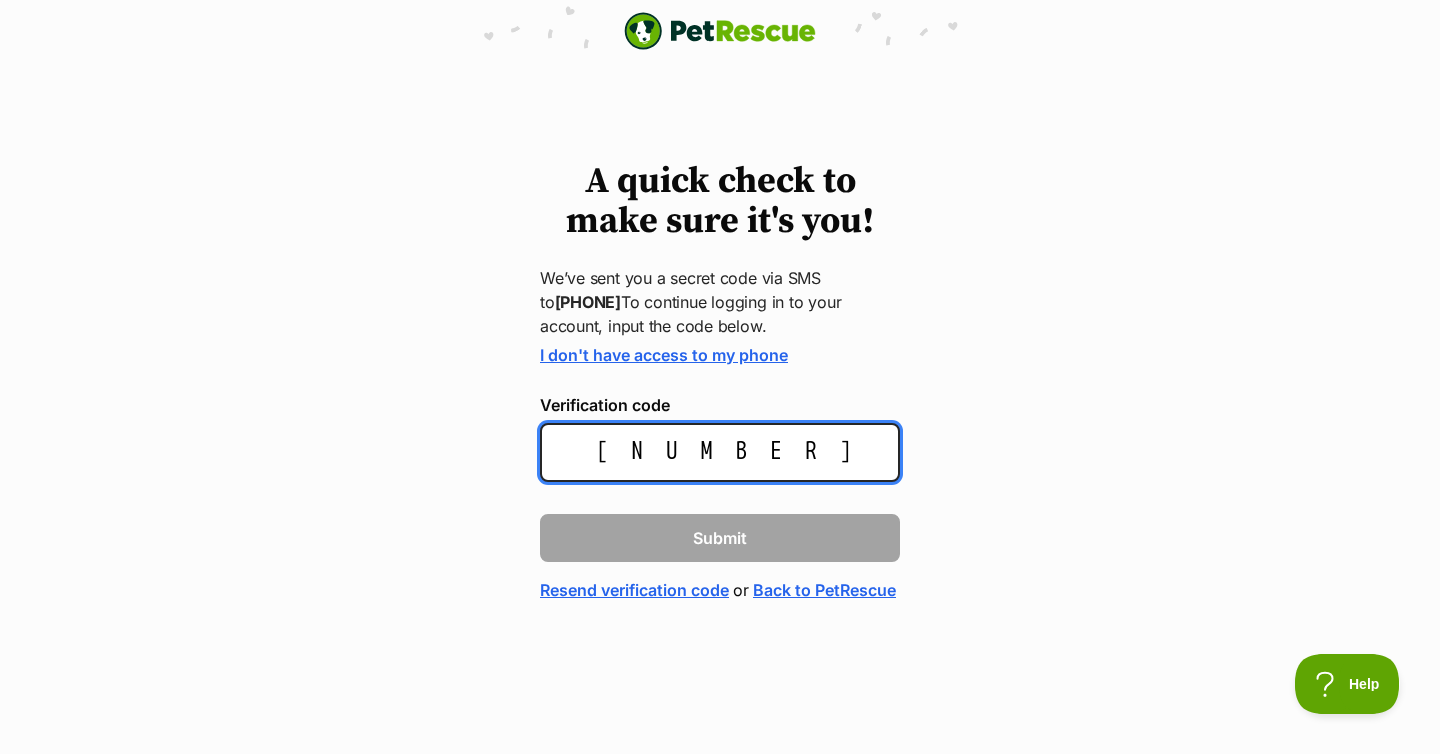 click on "247" at bounding box center (720, 452) 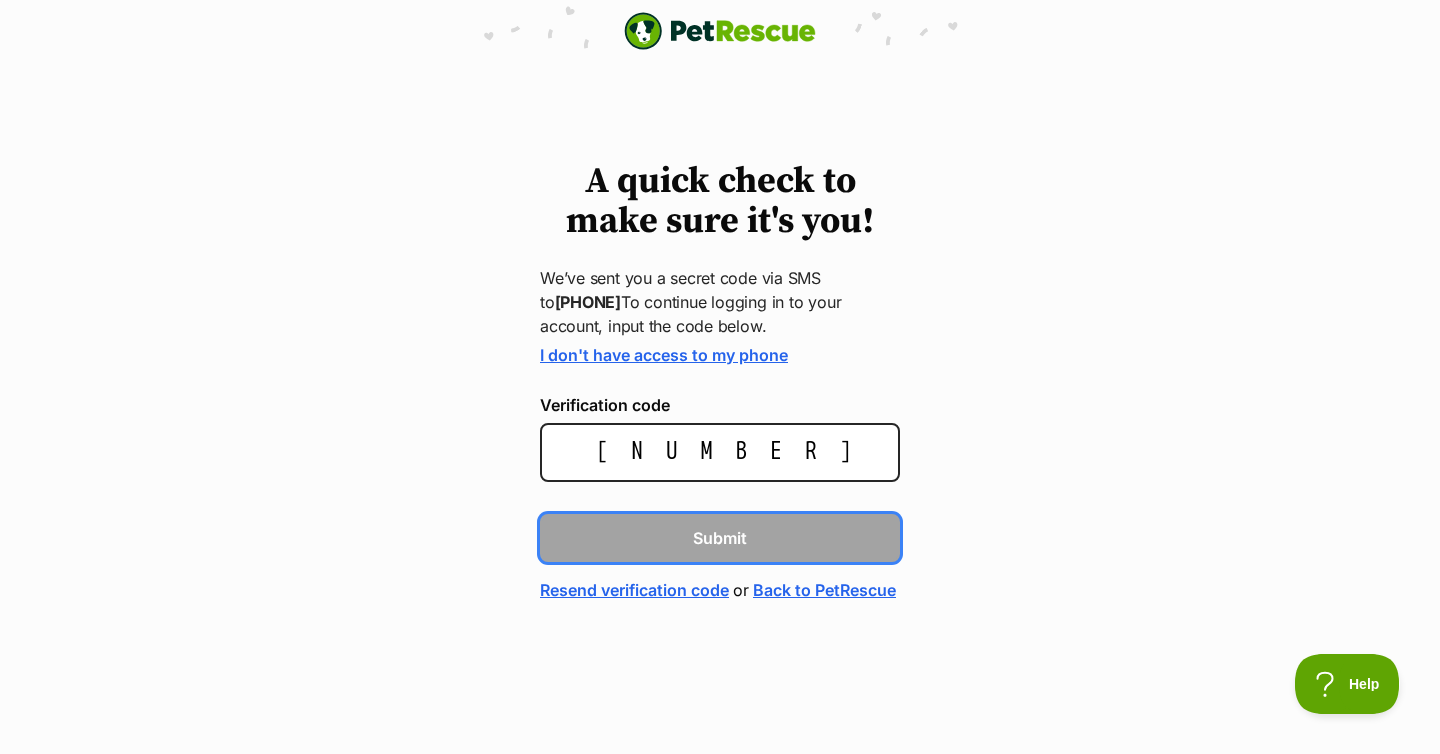 type 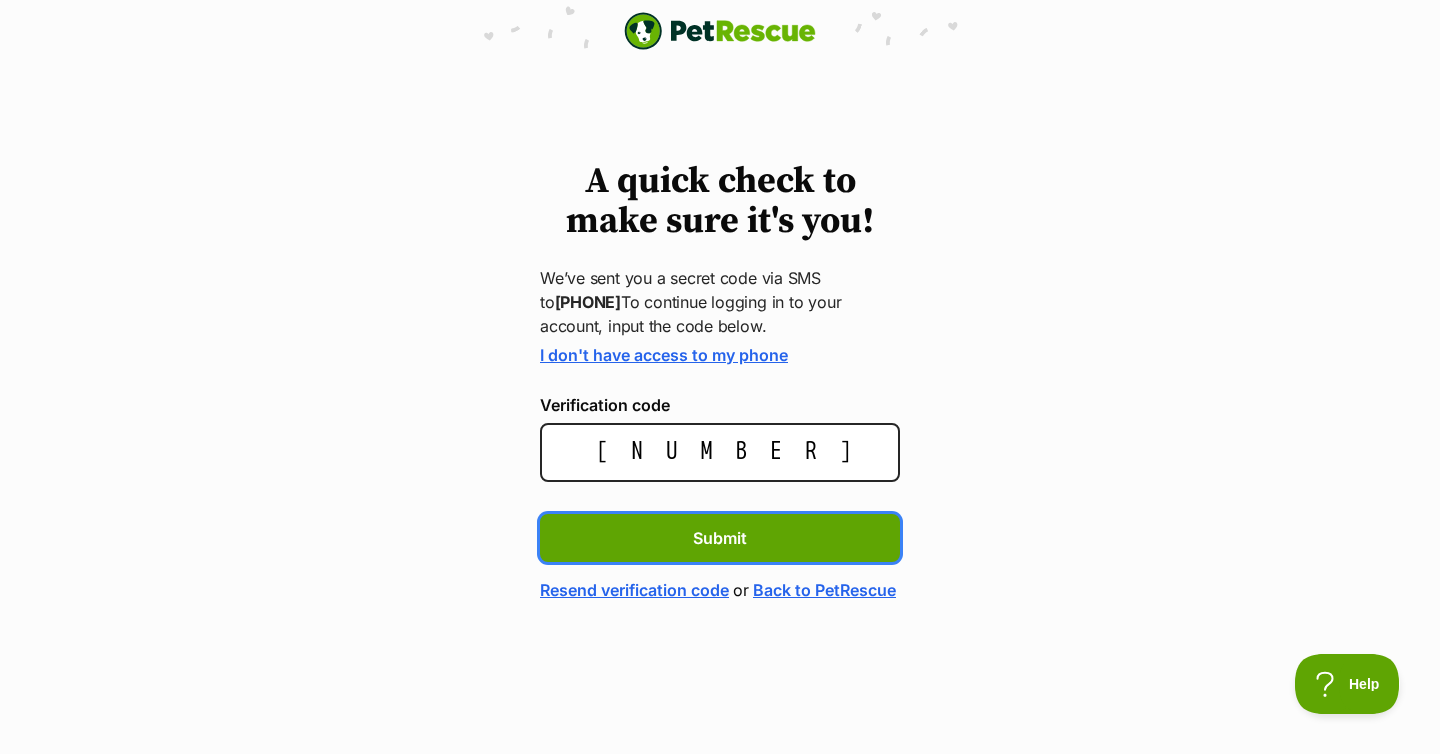 click on "Submit" at bounding box center [720, 538] 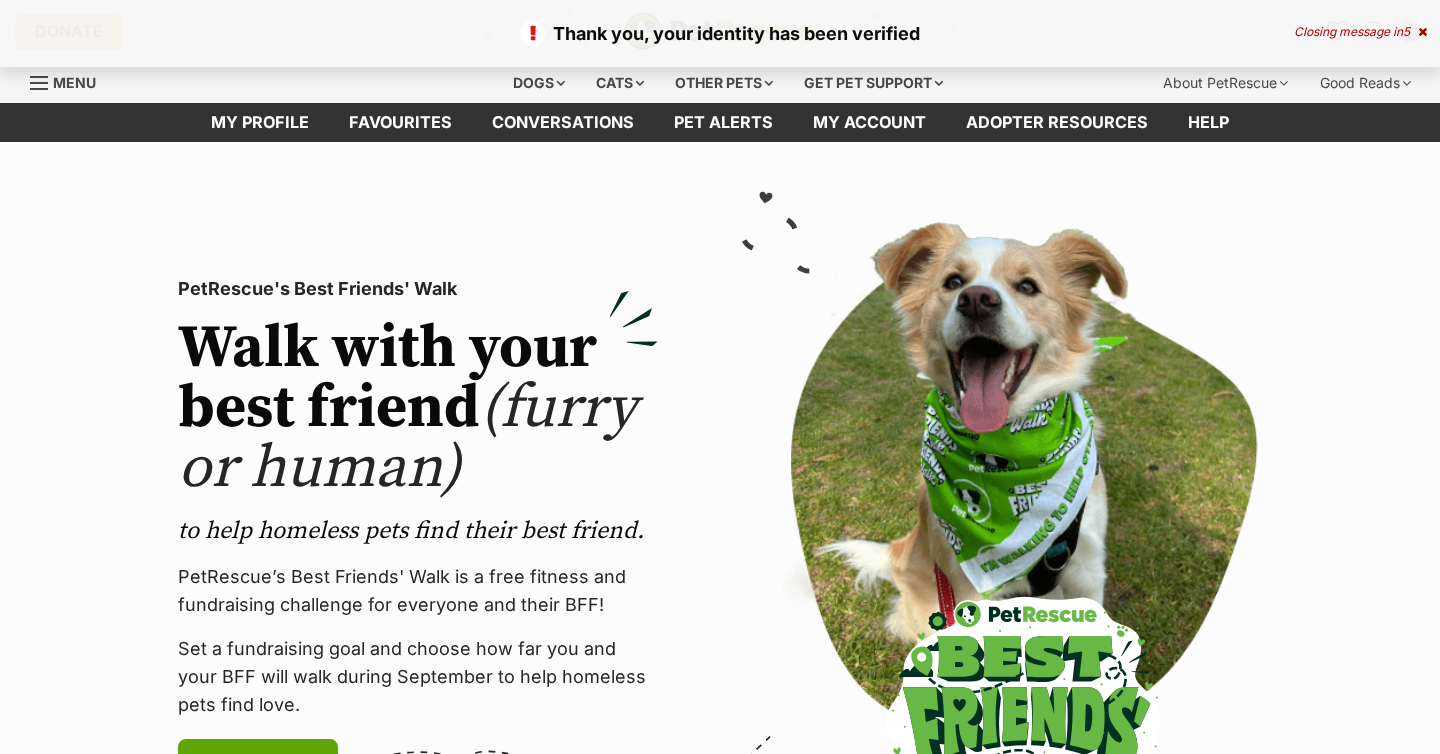 scroll, scrollTop: 0, scrollLeft: 0, axis: both 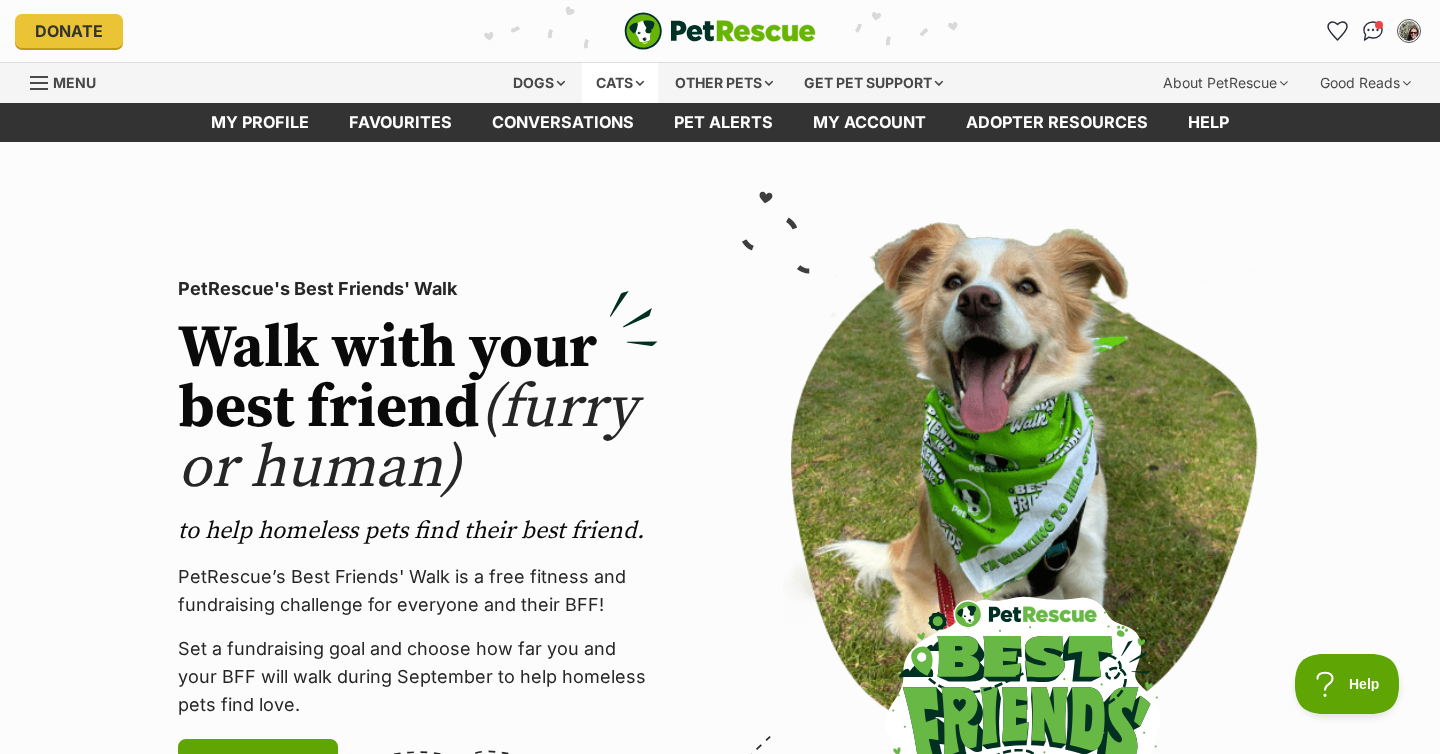 click on "Cats" at bounding box center (620, 83) 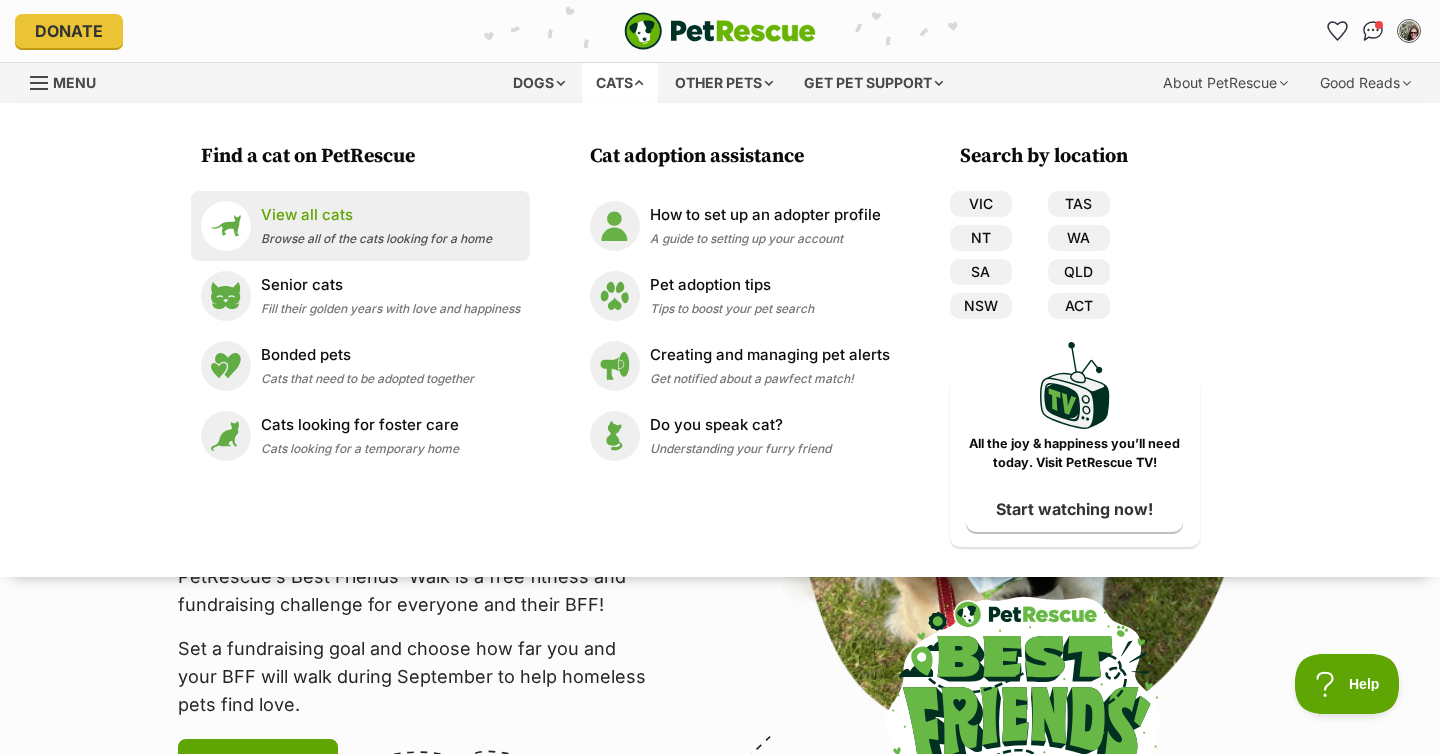 click on "View all cats" at bounding box center (376, 215) 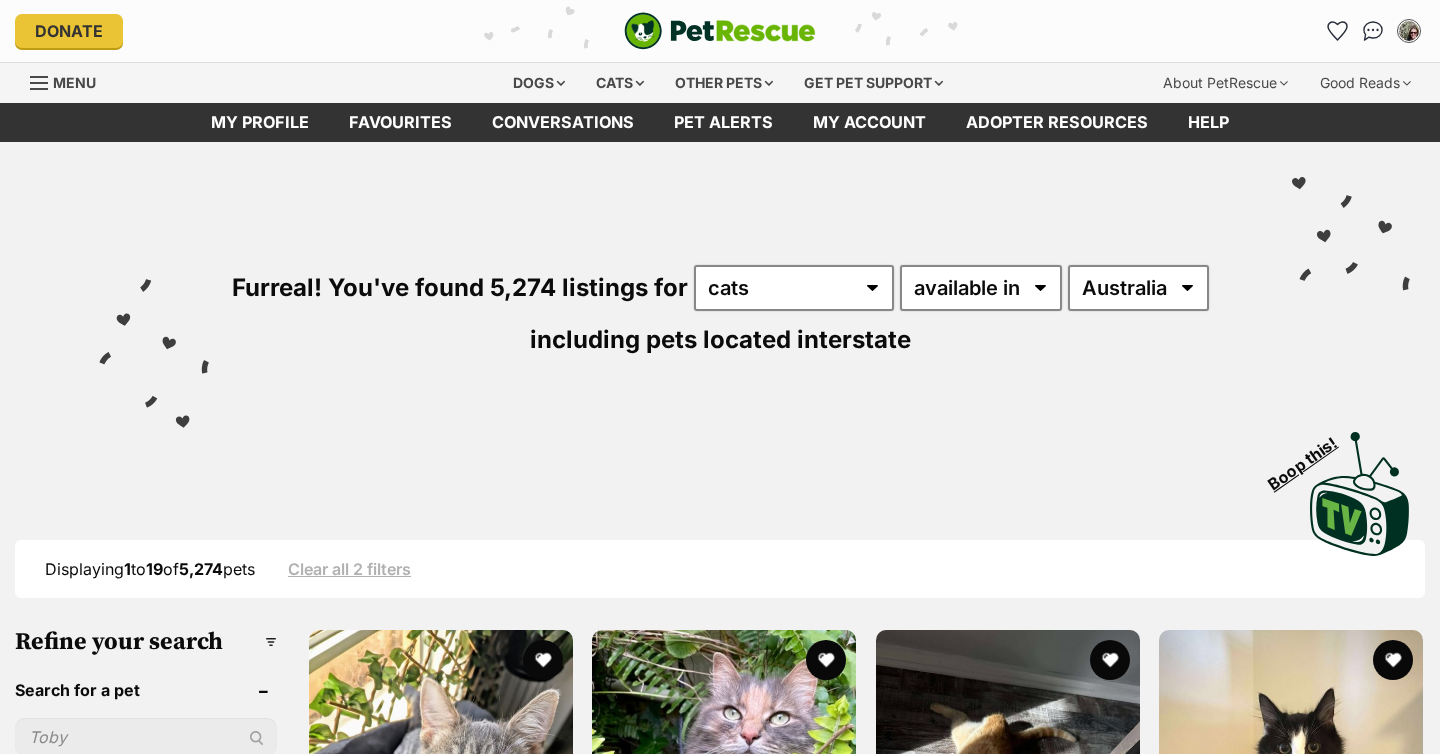 scroll, scrollTop: 0, scrollLeft: 0, axis: both 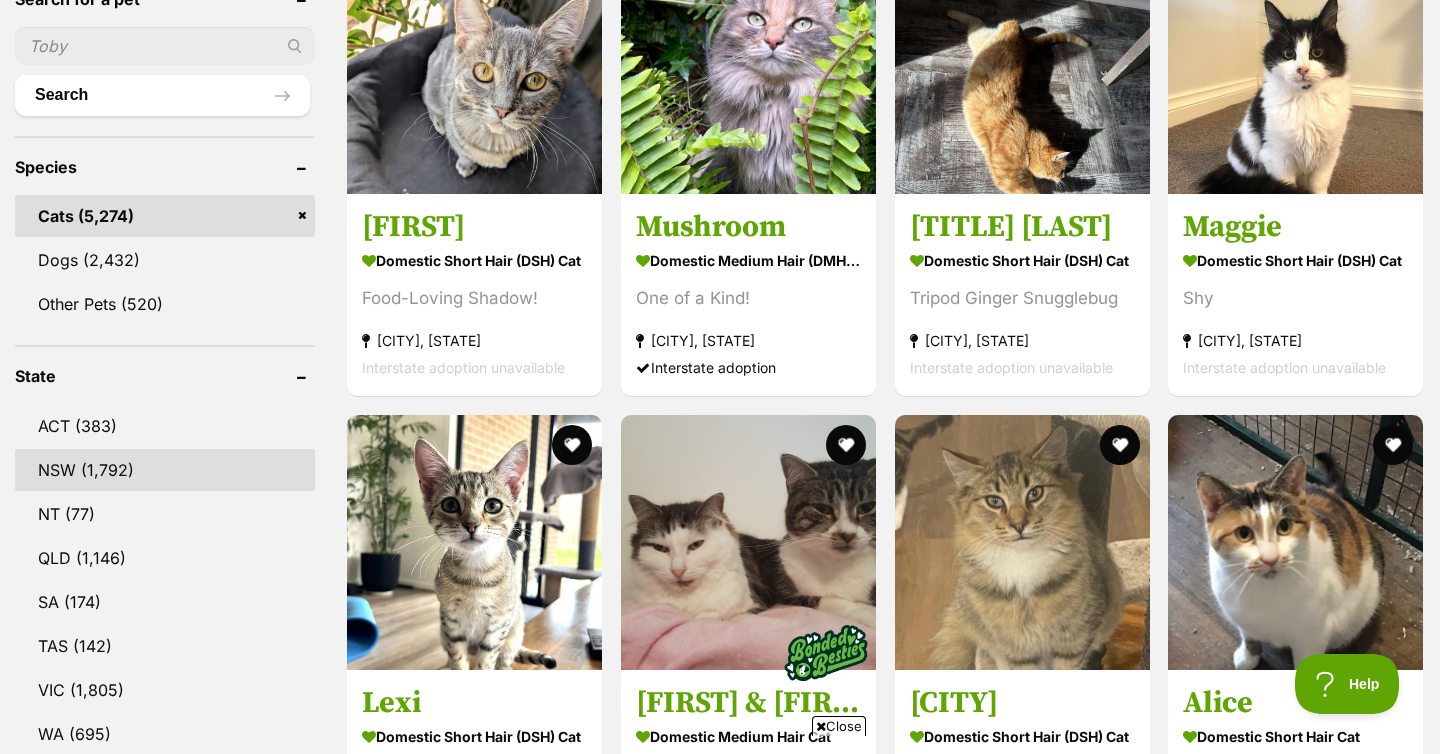 click on "NSW (1,792)" at bounding box center [165, 470] 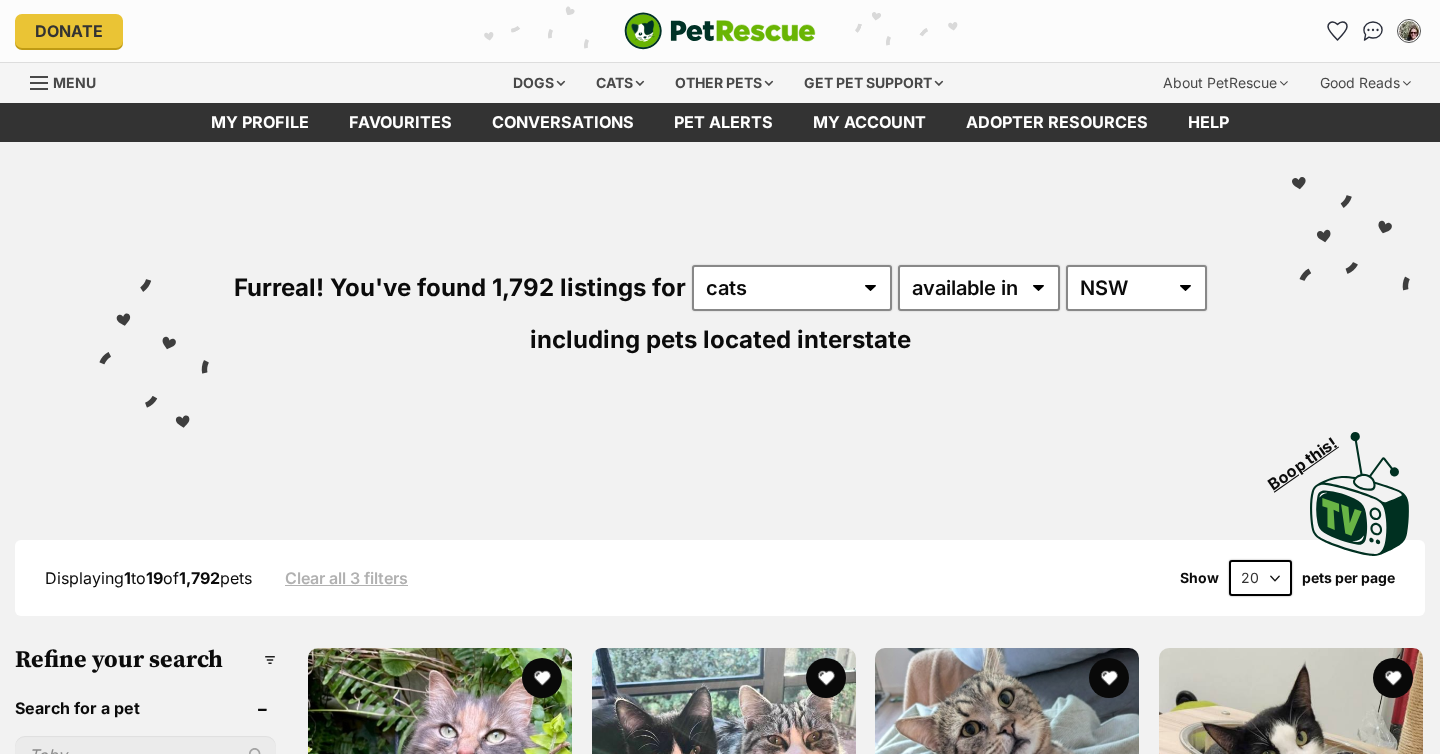 scroll, scrollTop: 0, scrollLeft: 0, axis: both 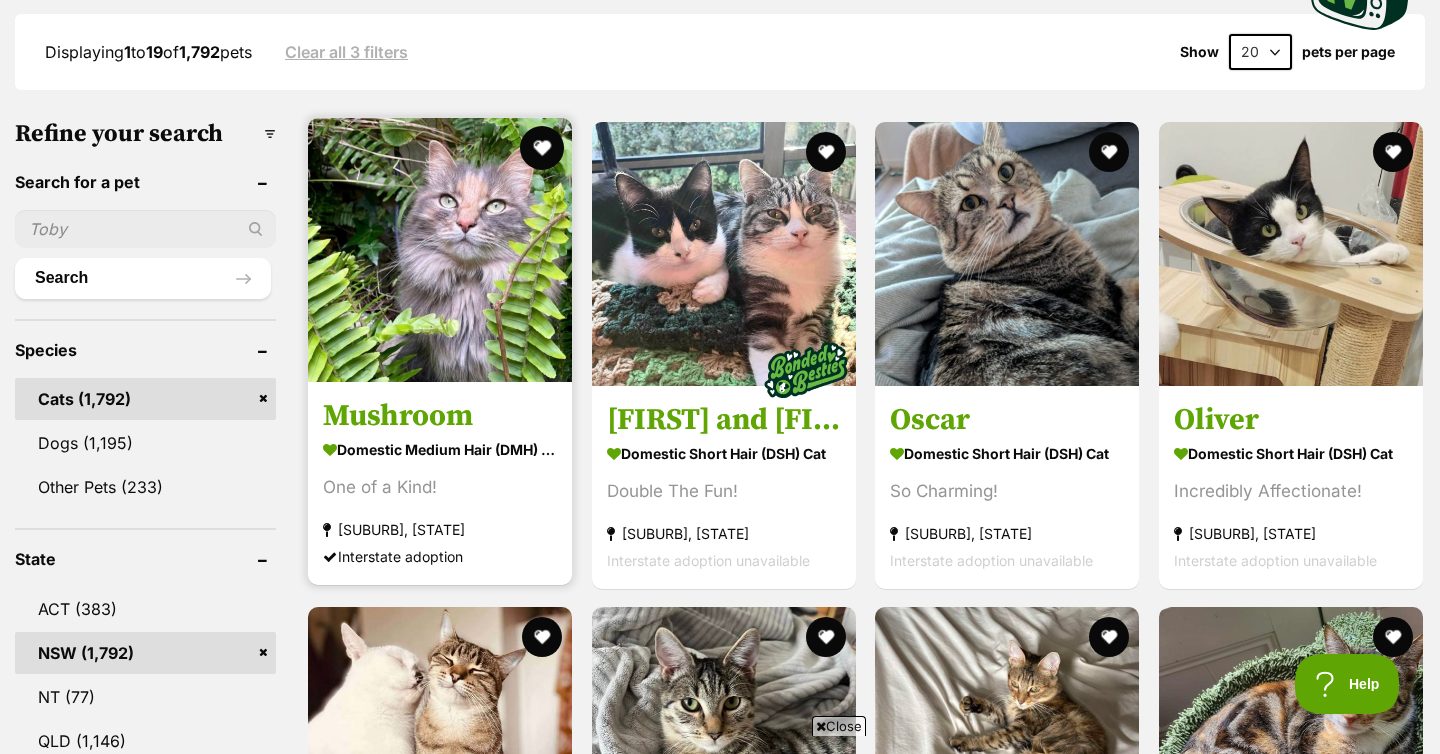 click at bounding box center (543, 148) 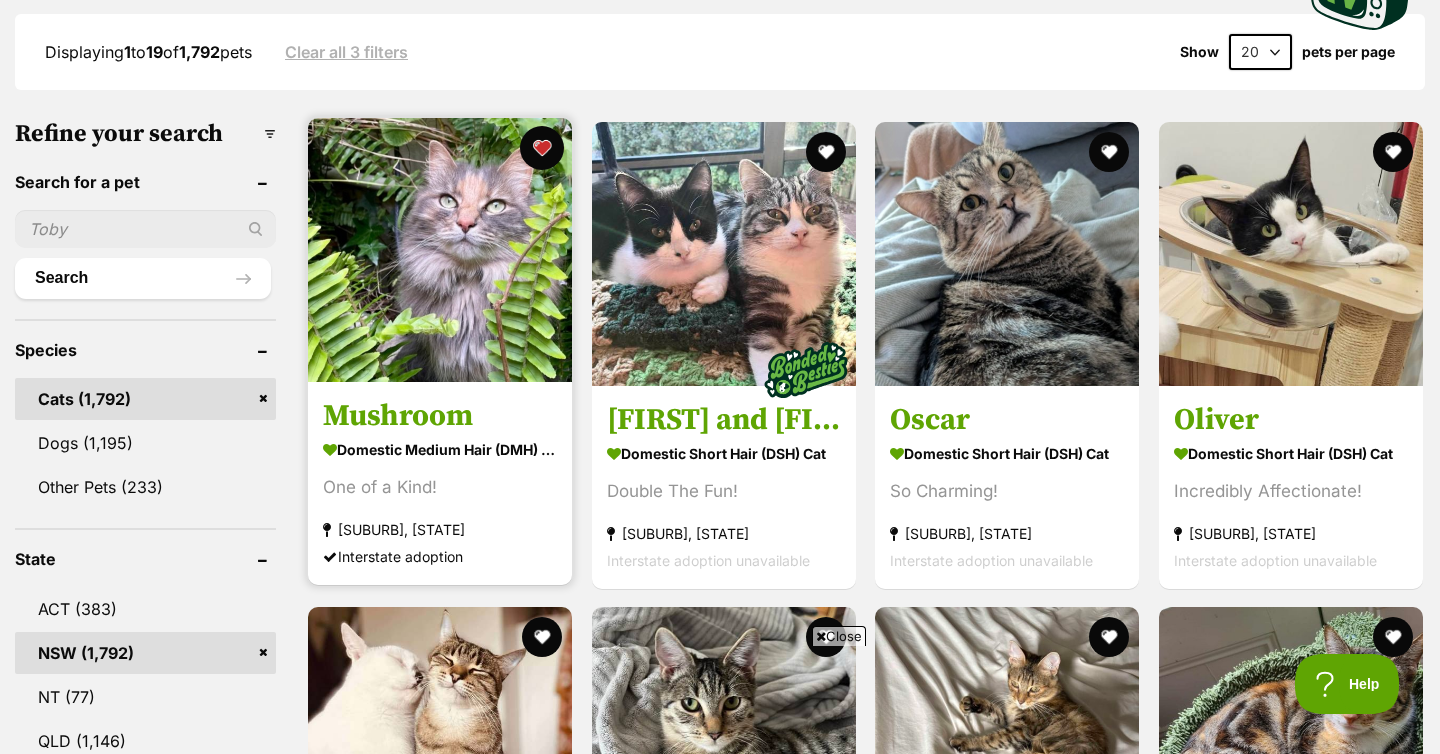 scroll, scrollTop: 0, scrollLeft: 0, axis: both 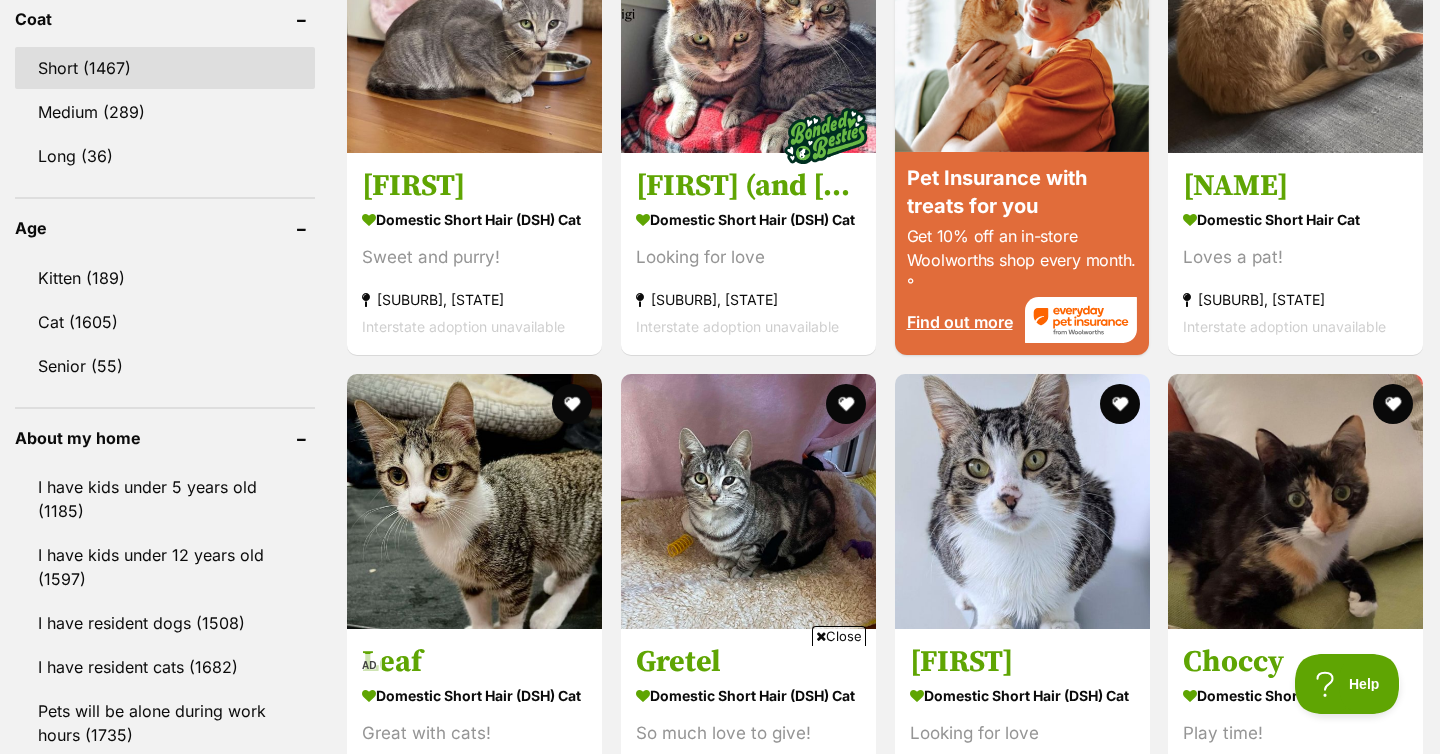 click on "Short (1467)" at bounding box center (165, 68) 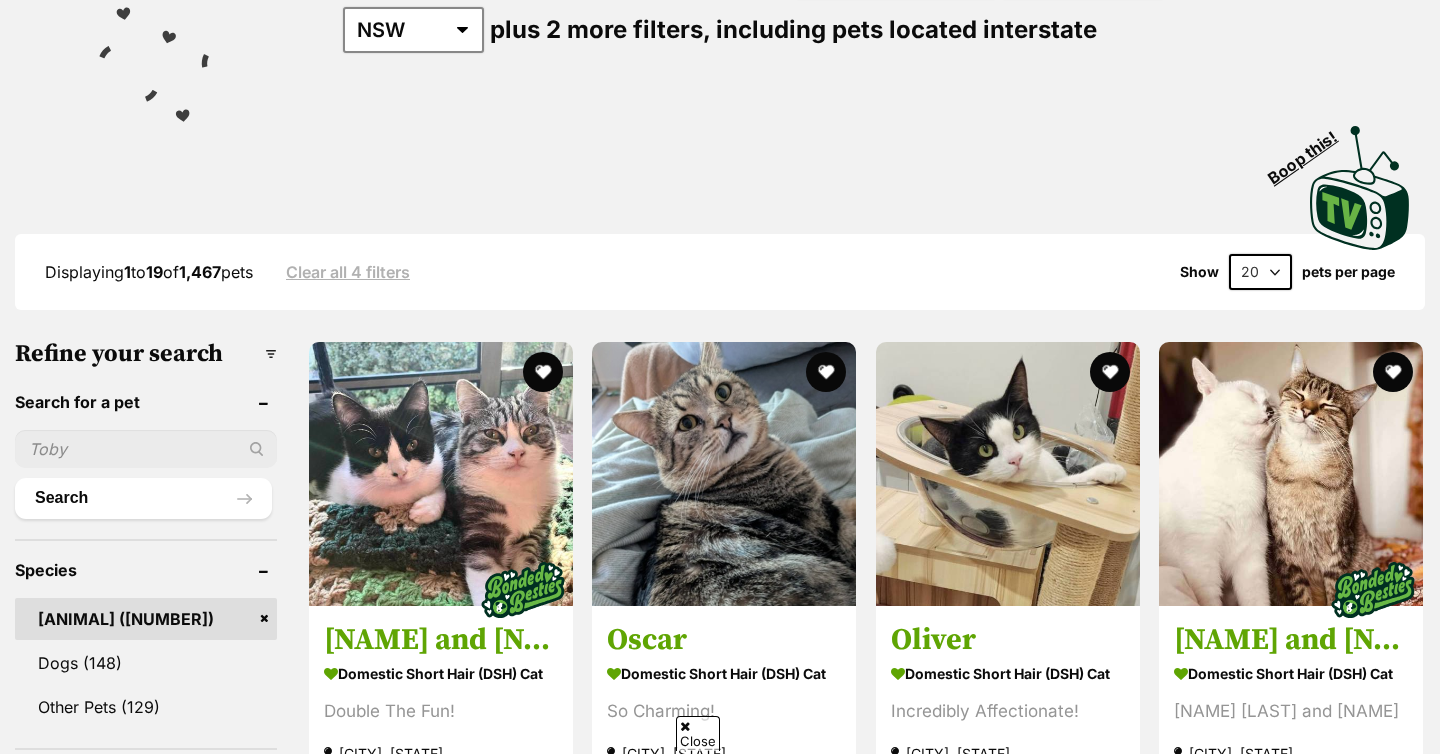 scroll, scrollTop: 557, scrollLeft: 0, axis: vertical 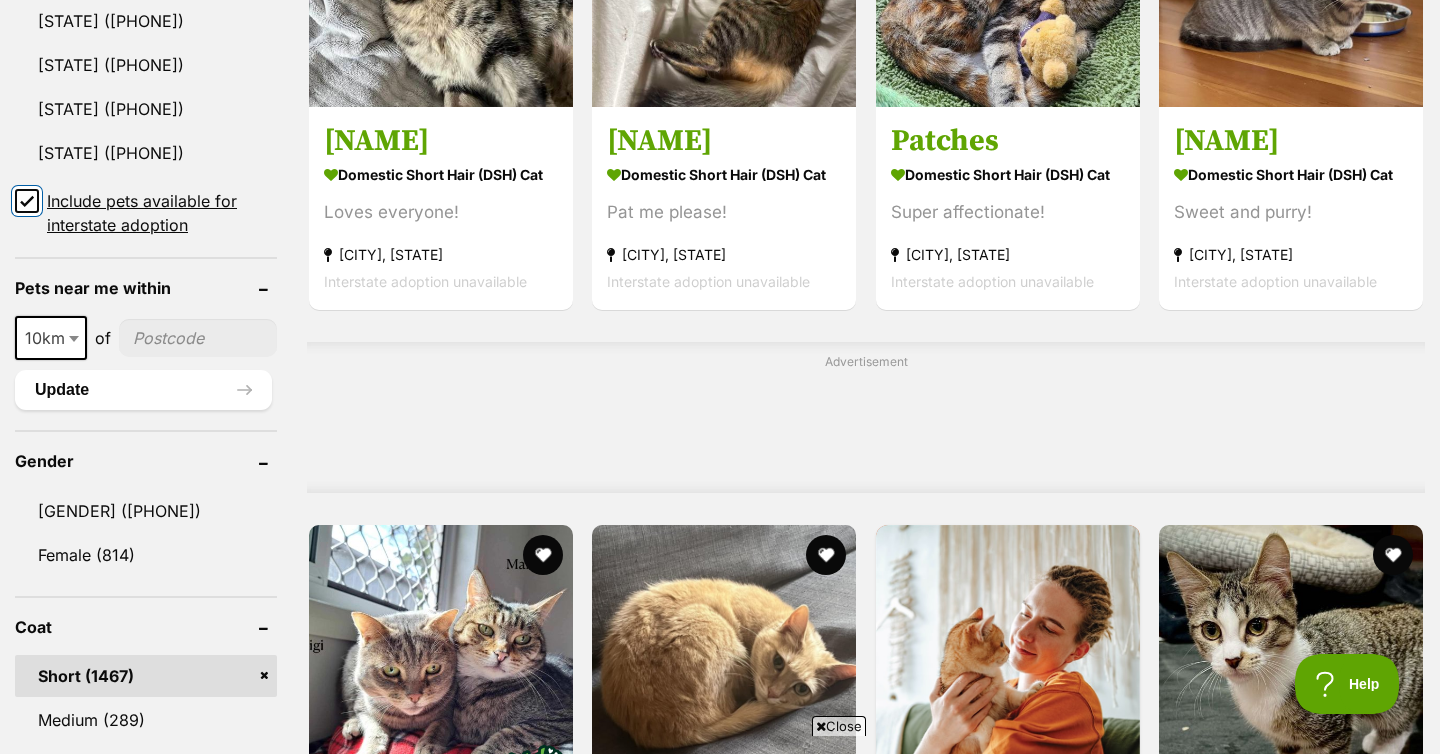 click on "Include pets available for interstate adoption" at bounding box center [27, 201] 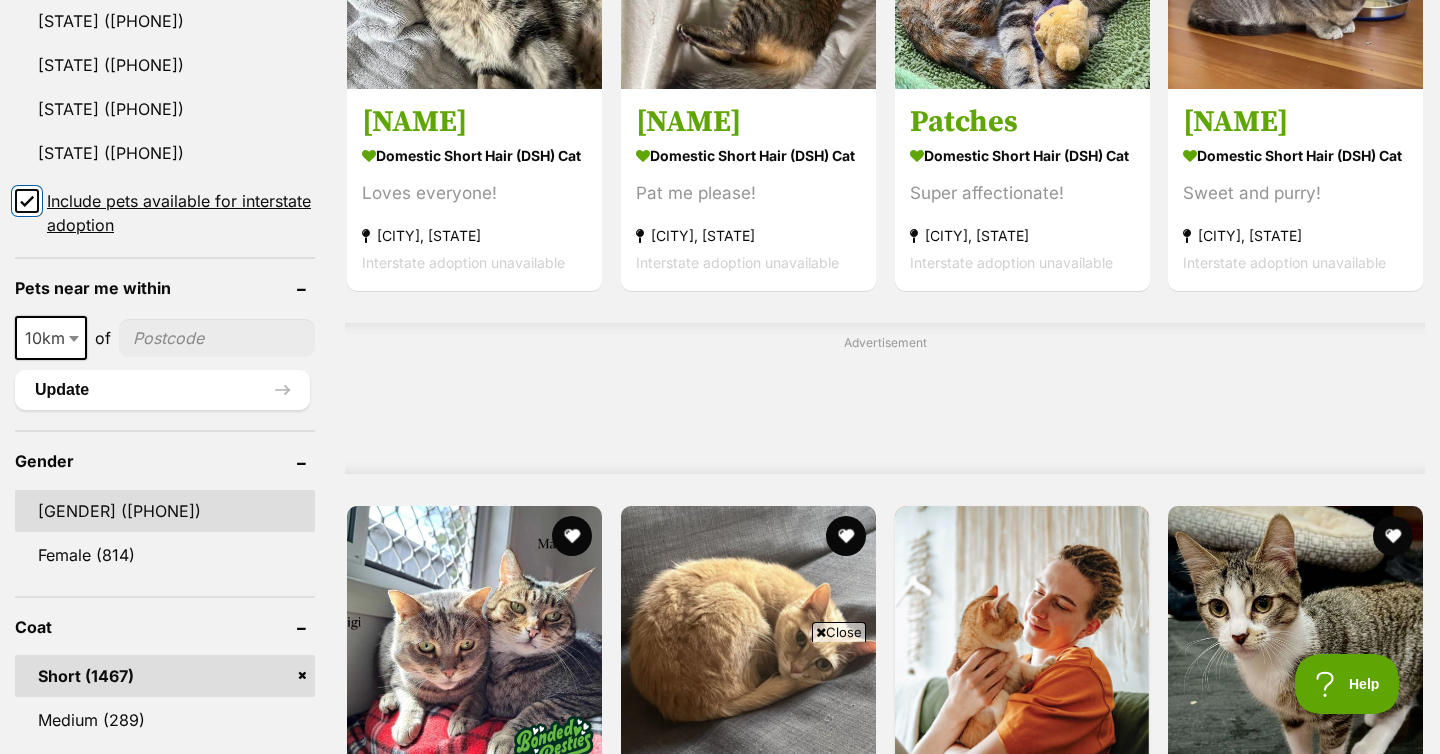 scroll, scrollTop: 0, scrollLeft: 0, axis: both 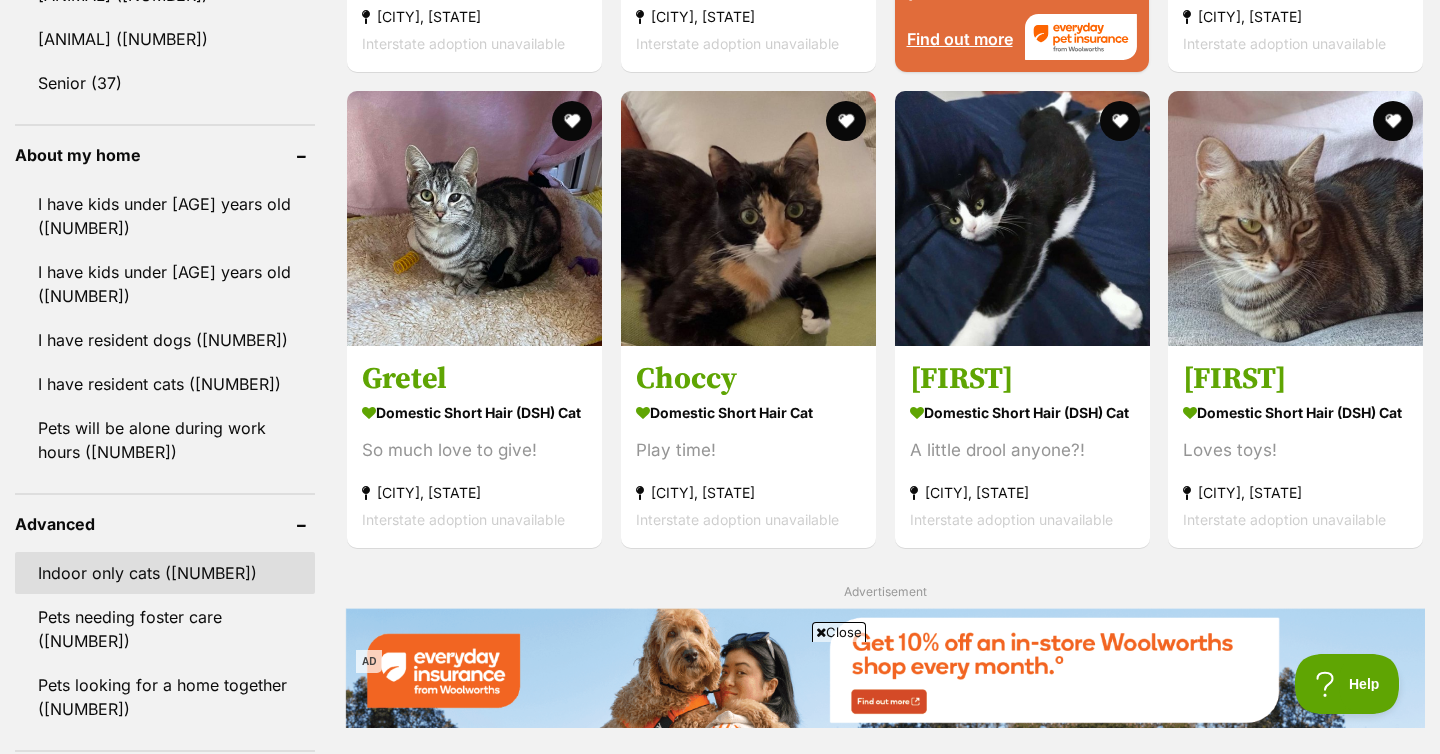 click on "Indoor only [NAME] ([NUMBER])" at bounding box center [165, 573] 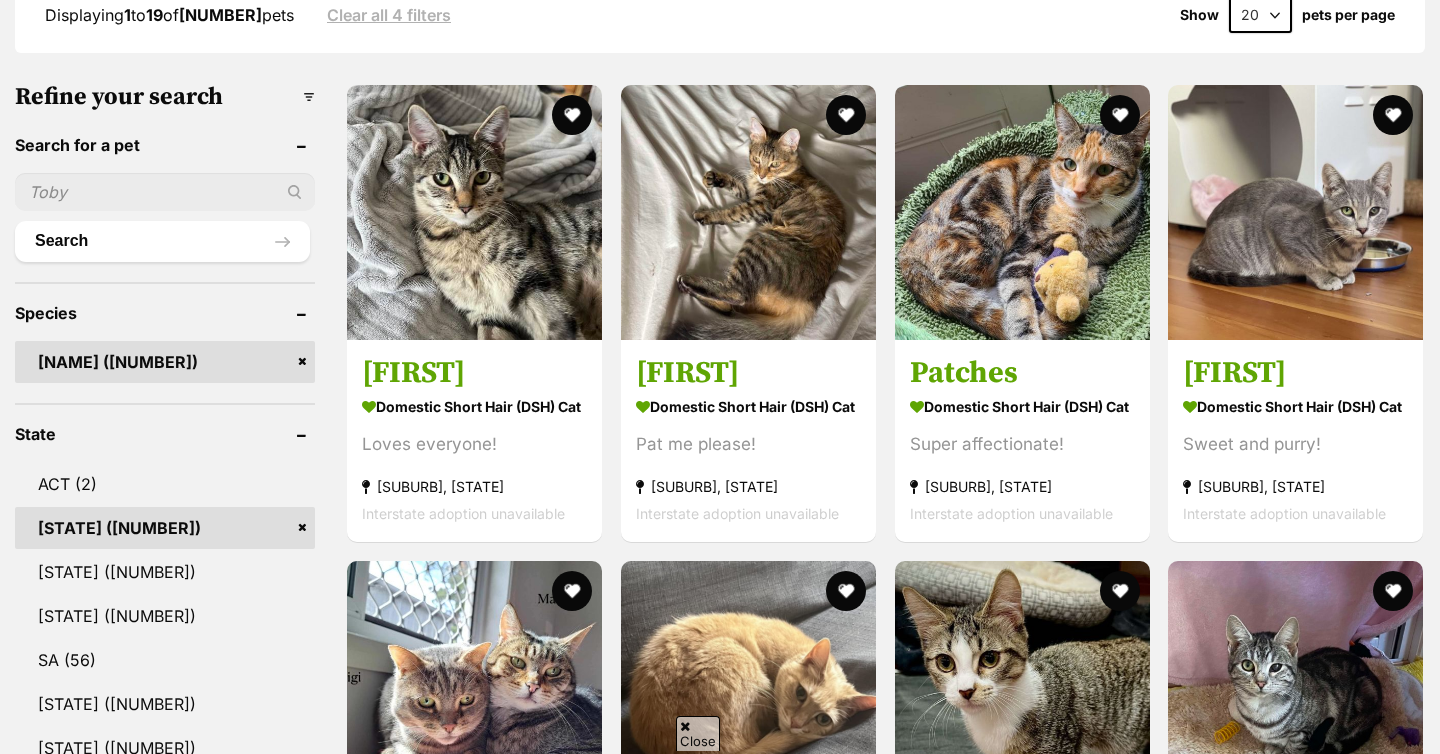 scroll, scrollTop: 0, scrollLeft: 0, axis: both 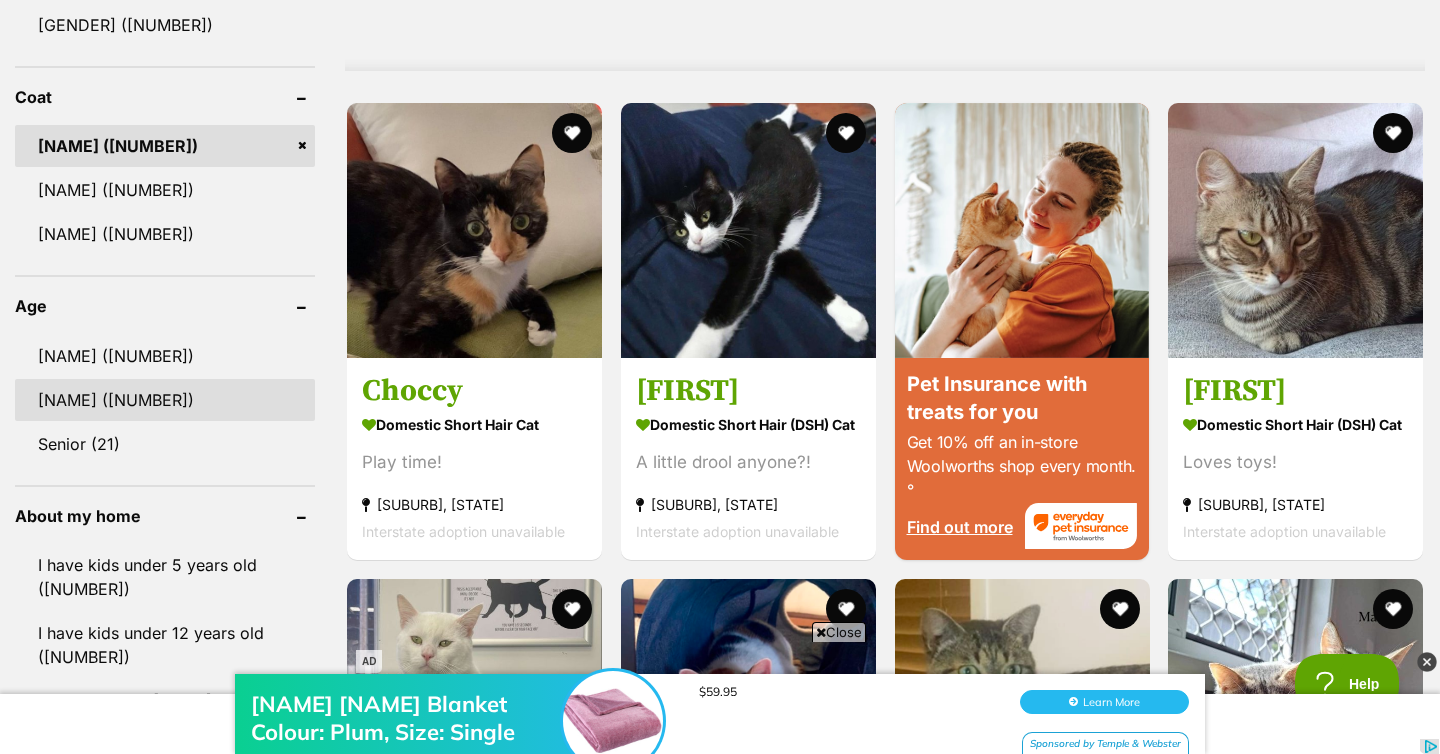 click on "[NAME] ([NUMBER])" at bounding box center (165, 400) 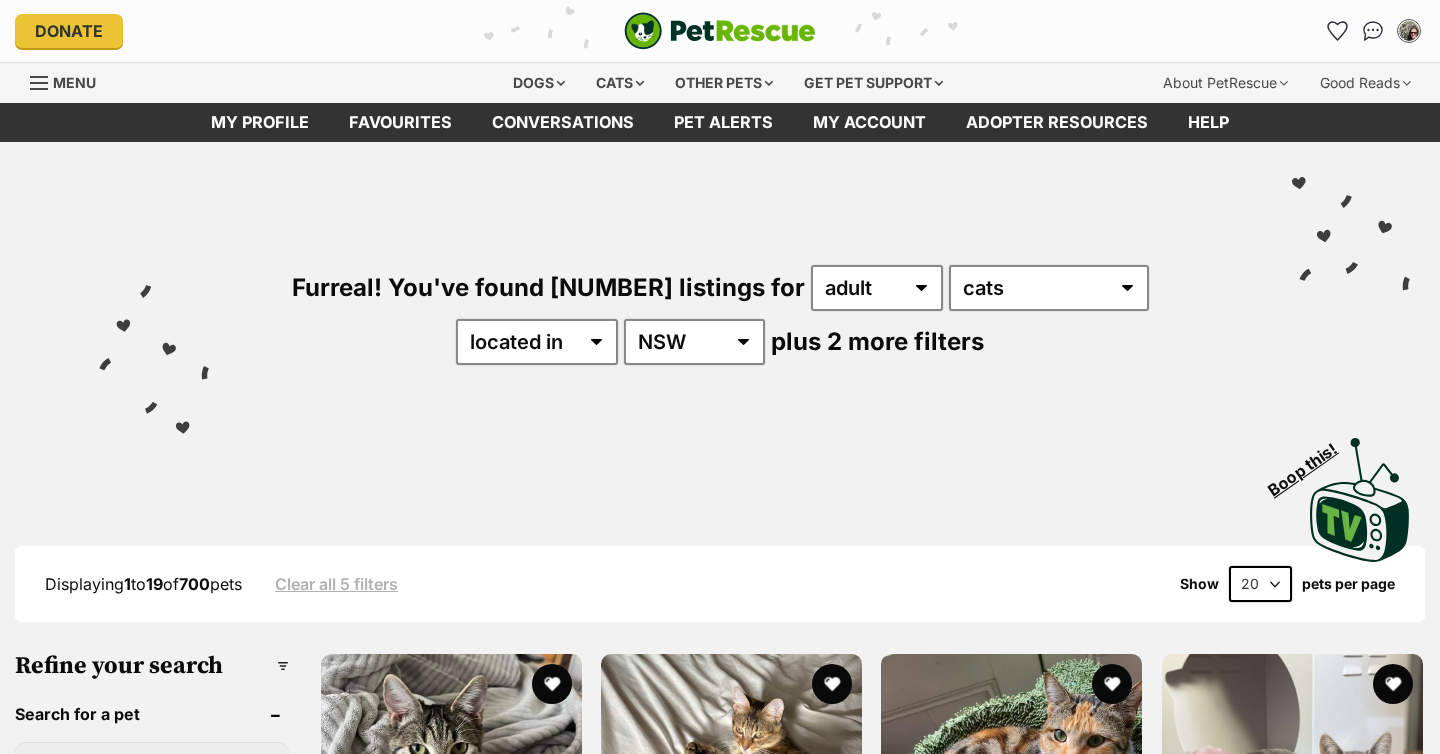 scroll, scrollTop: 0, scrollLeft: 0, axis: both 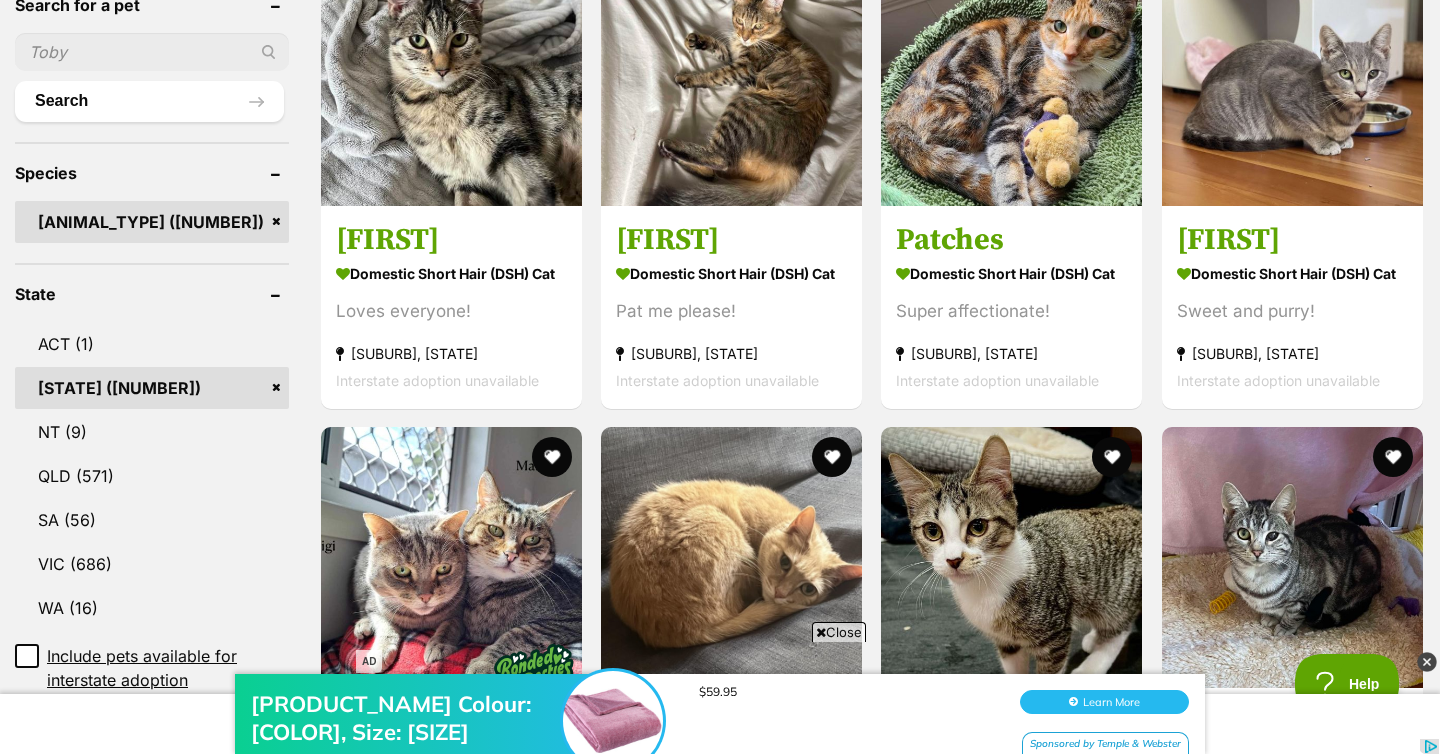 click on "Close" at bounding box center [839, 632] 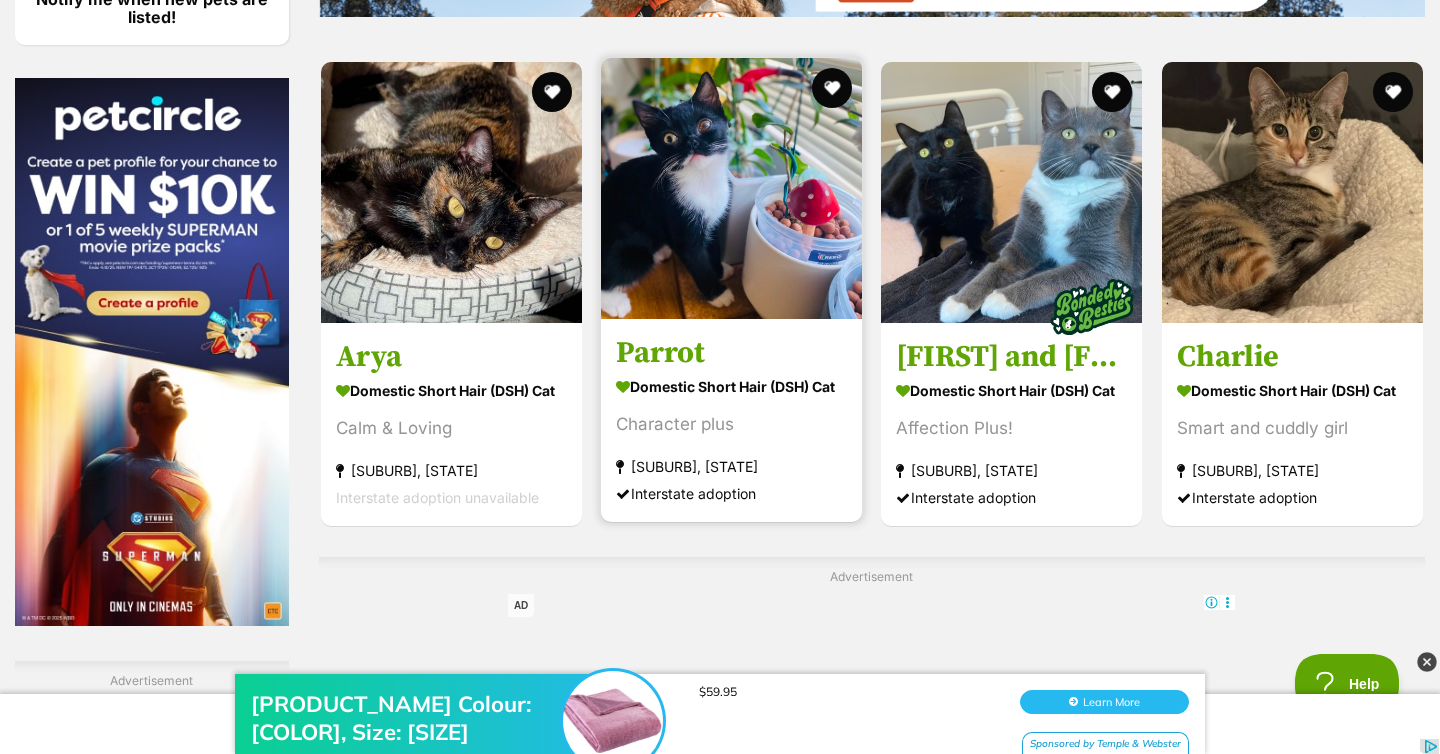 scroll, scrollTop: 3276, scrollLeft: 0, axis: vertical 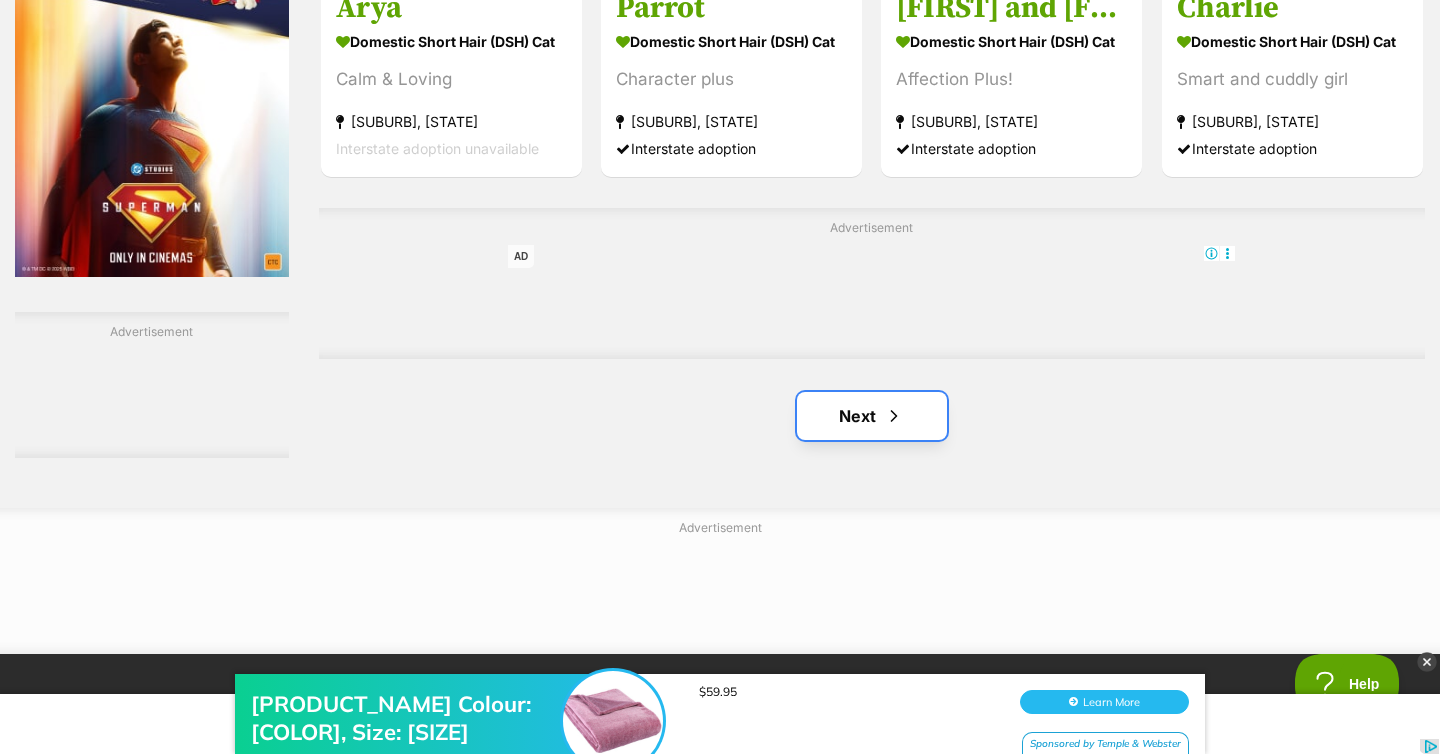 click on "Next" at bounding box center [872, 416] 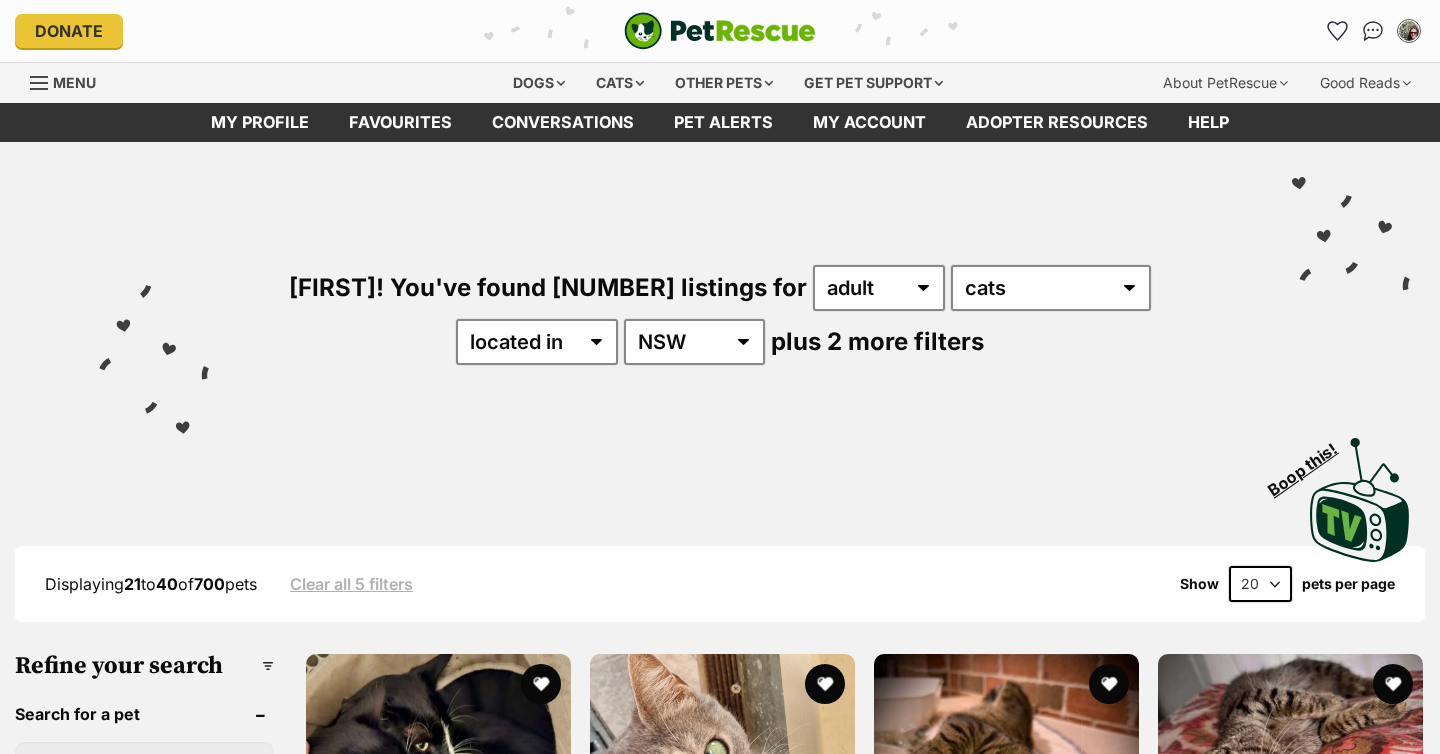 scroll, scrollTop: 0, scrollLeft: 0, axis: both 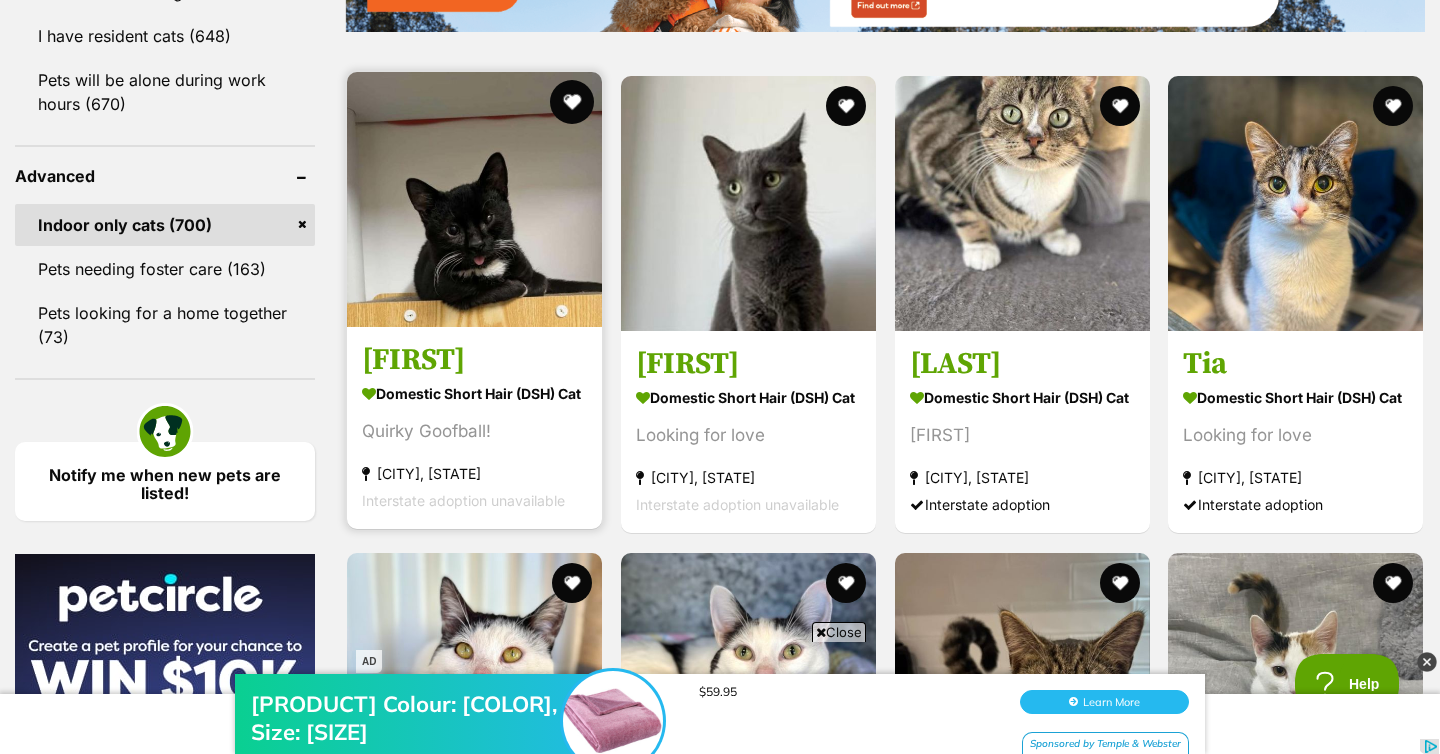 click at bounding box center (572, 102) 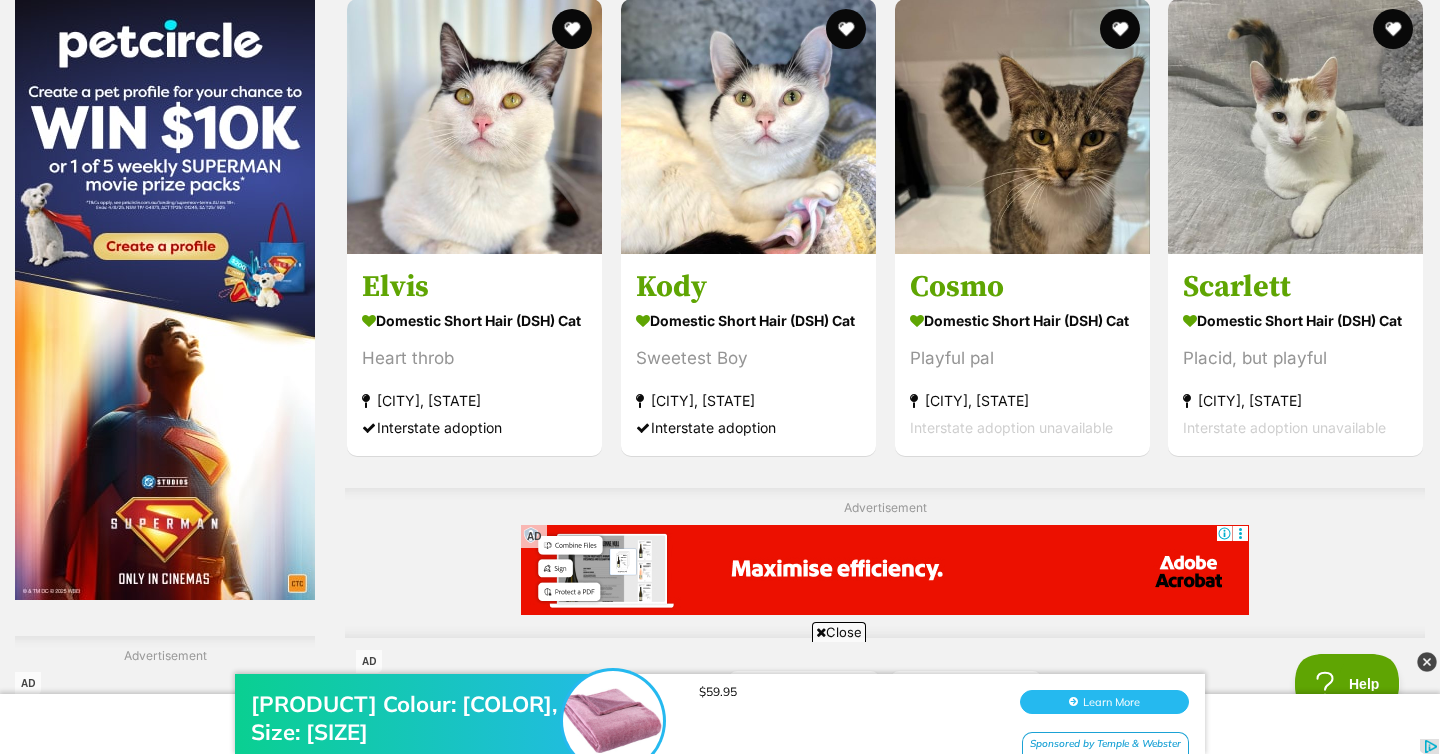 scroll, scrollTop: 3068, scrollLeft: 0, axis: vertical 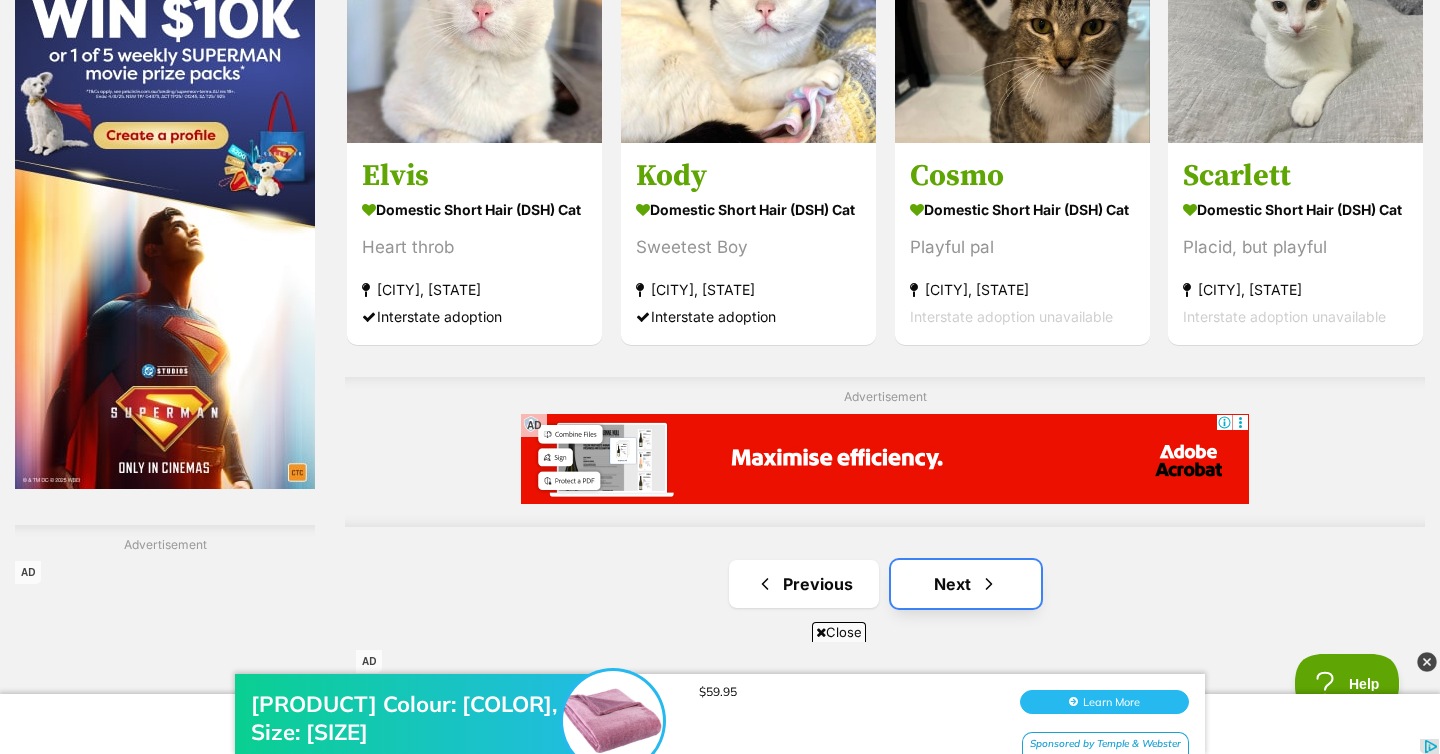 click at bounding box center [989, 584] 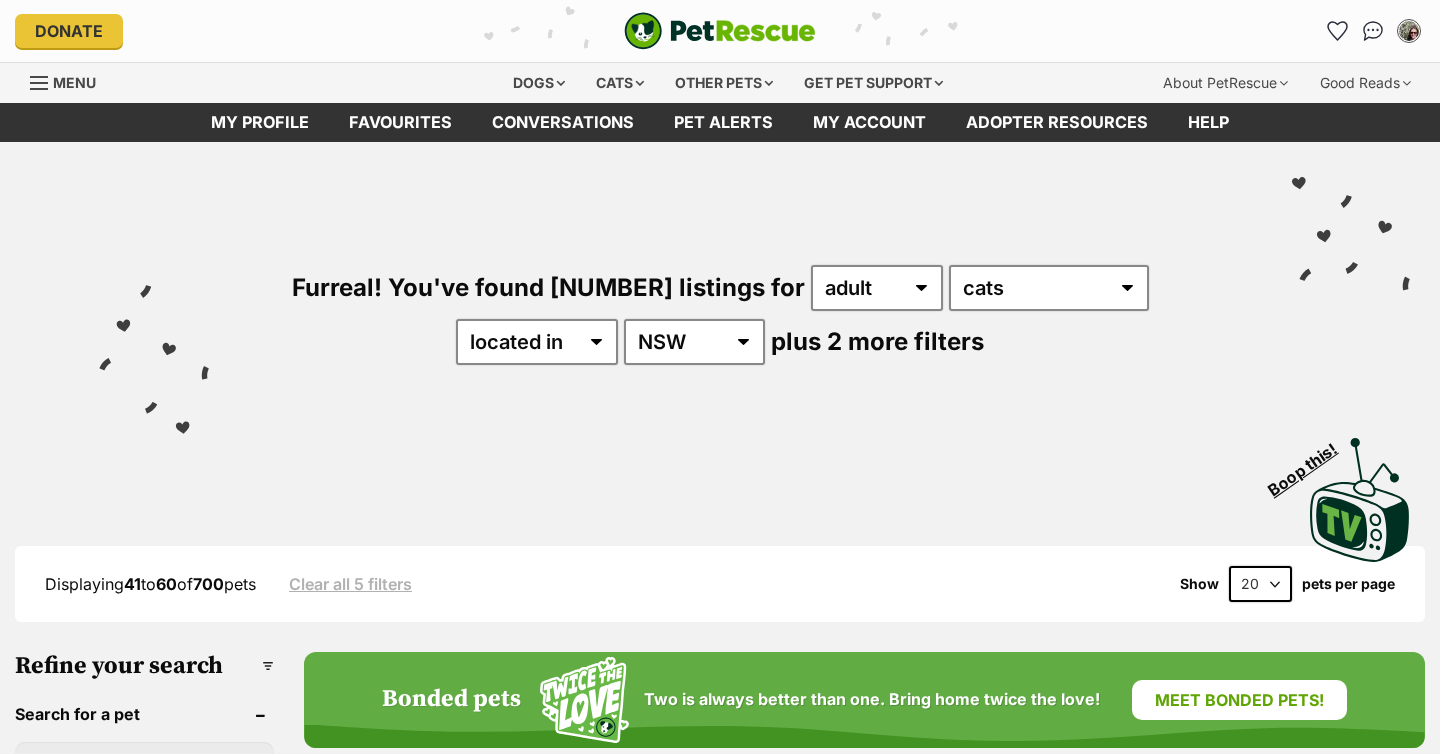 scroll, scrollTop: 0, scrollLeft: 0, axis: both 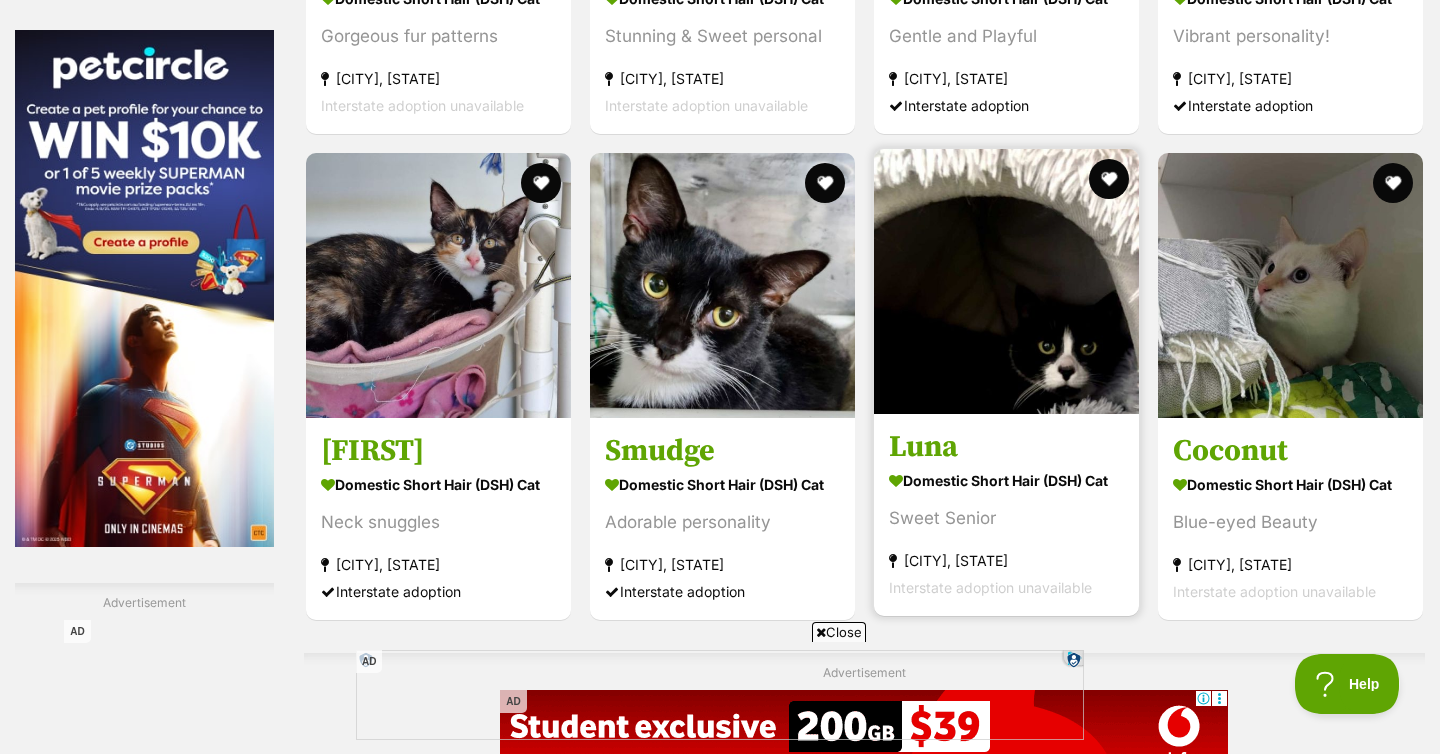 click at bounding box center (1006, 281) 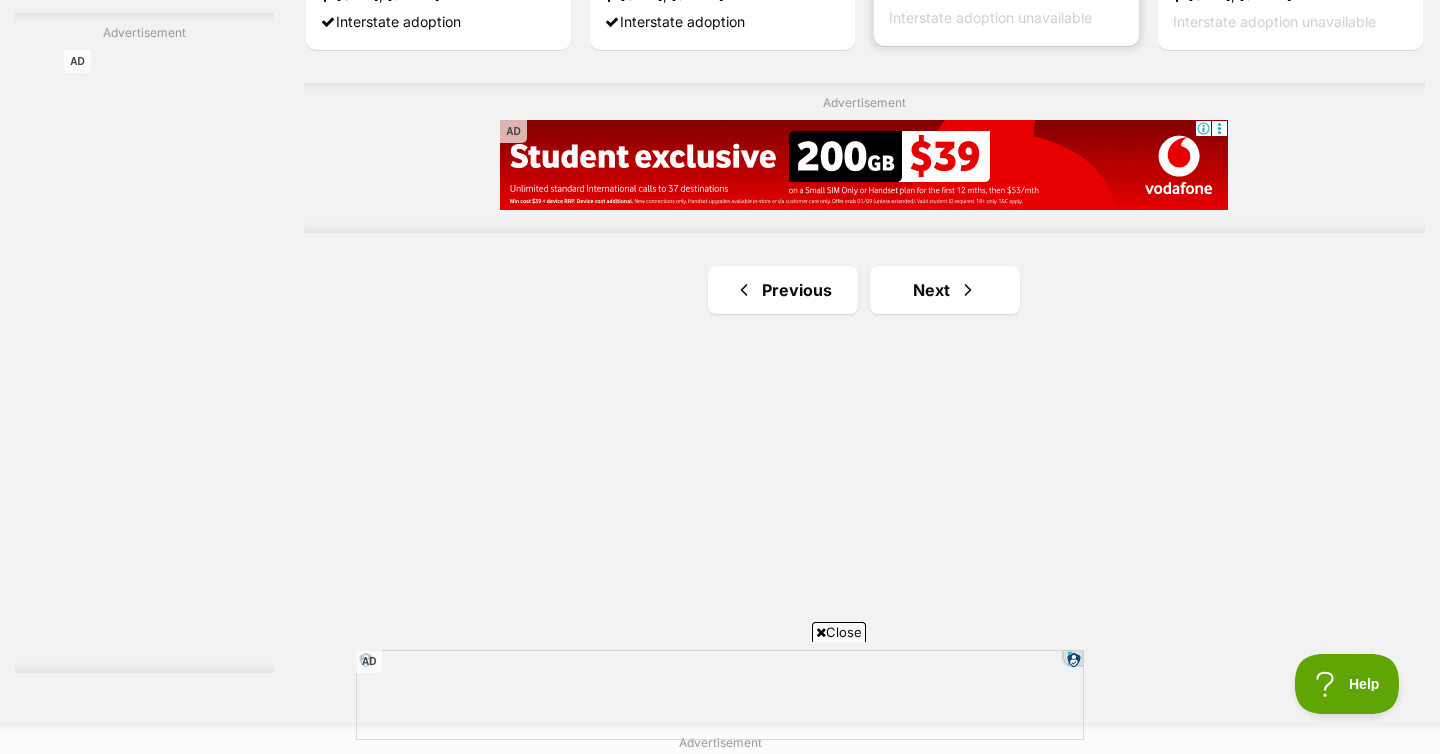 scroll, scrollTop: 3550, scrollLeft: 0, axis: vertical 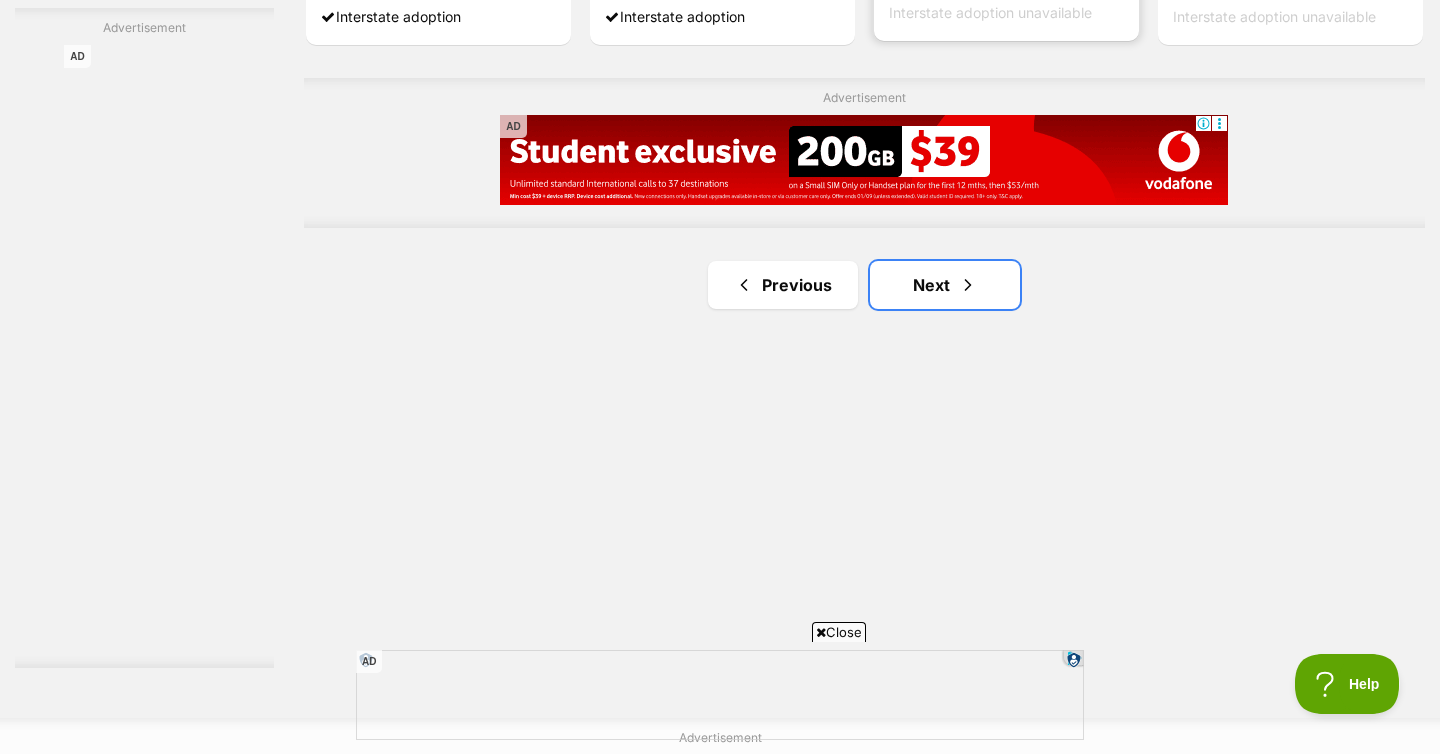click on "Next" at bounding box center [945, 285] 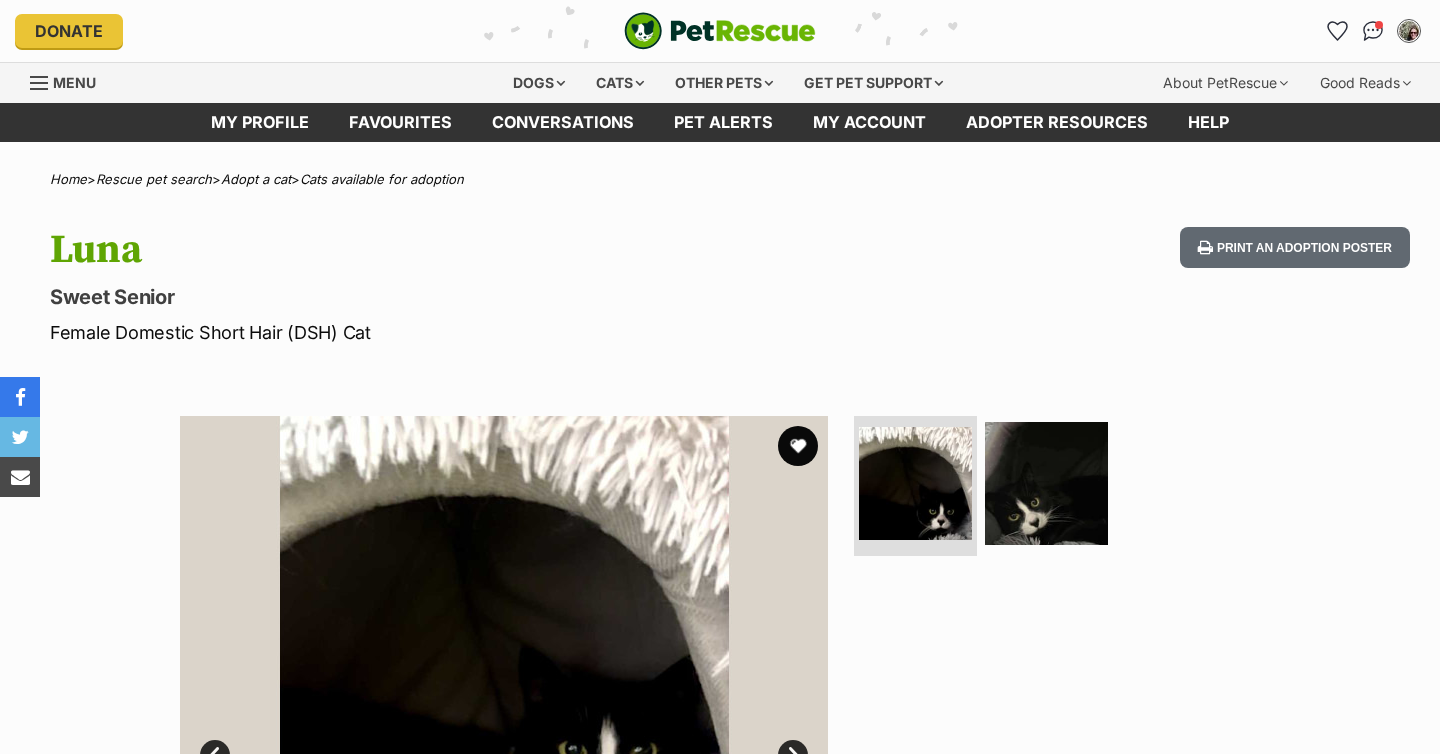 scroll, scrollTop: 0, scrollLeft: 0, axis: both 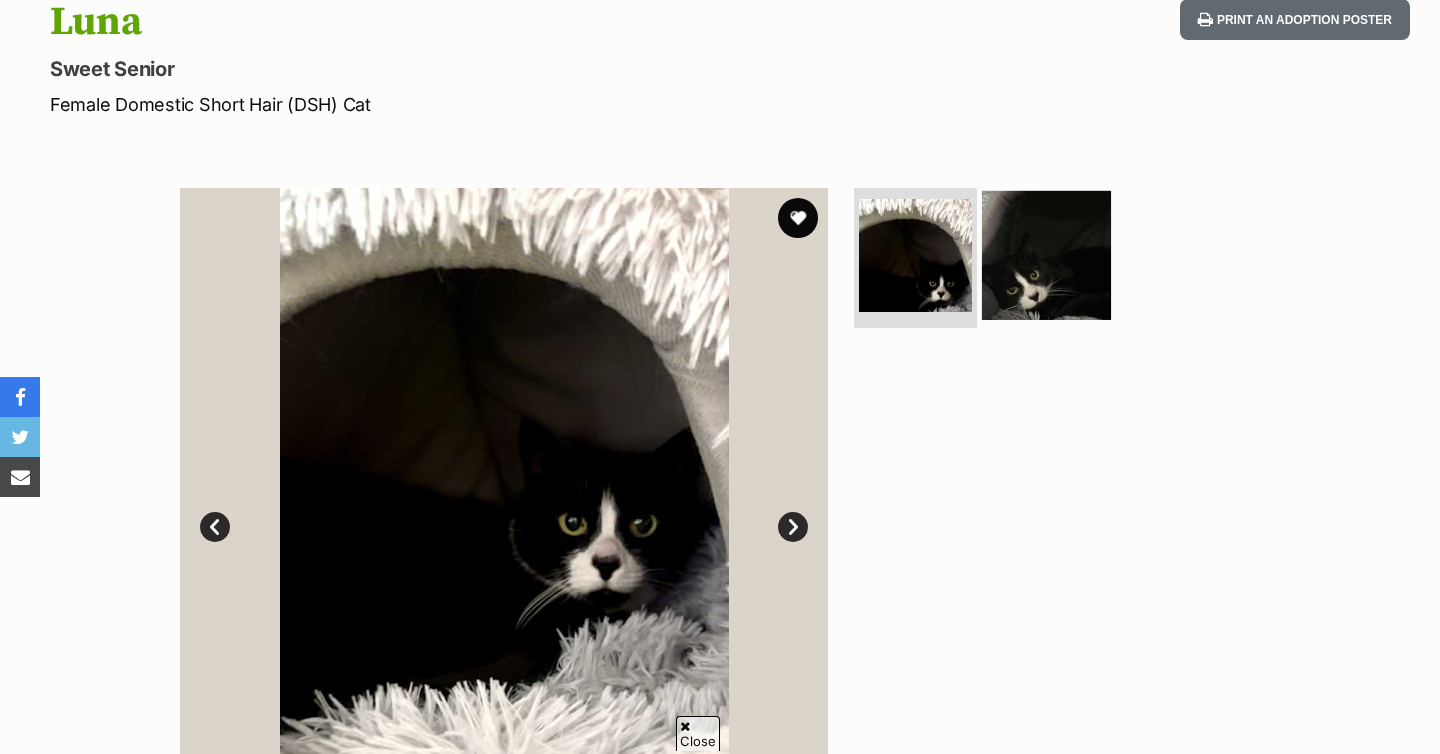 click at bounding box center (1046, 255) 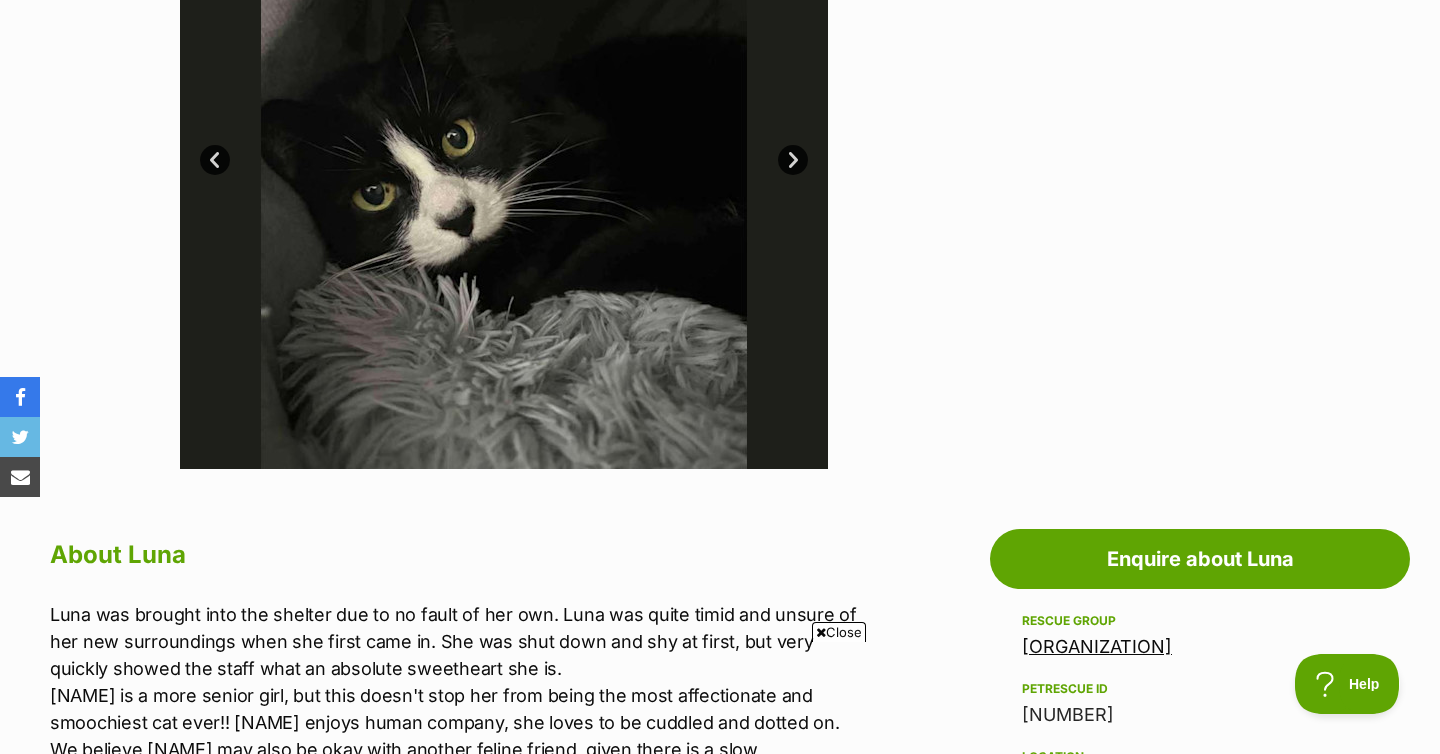 scroll, scrollTop: 737, scrollLeft: 0, axis: vertical 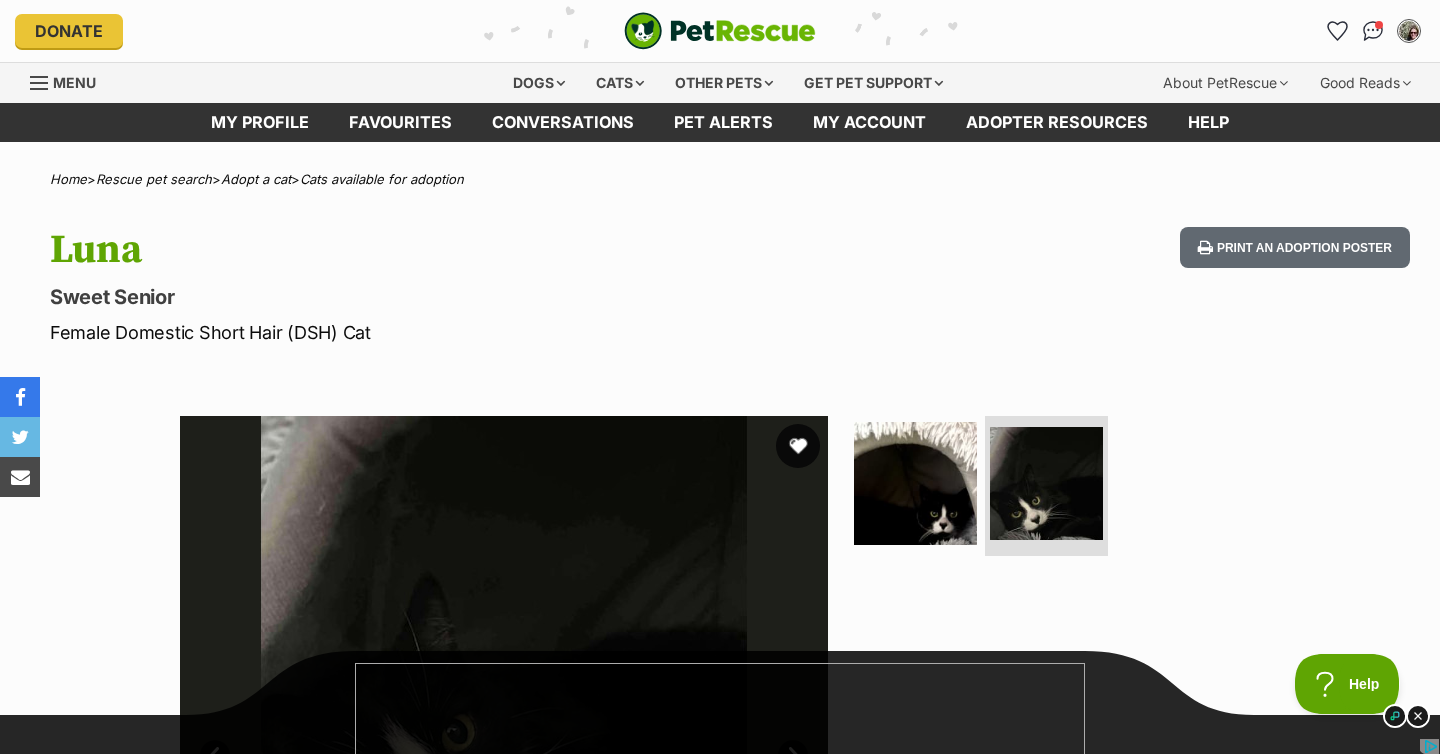 click at bounding box center (798, 446) 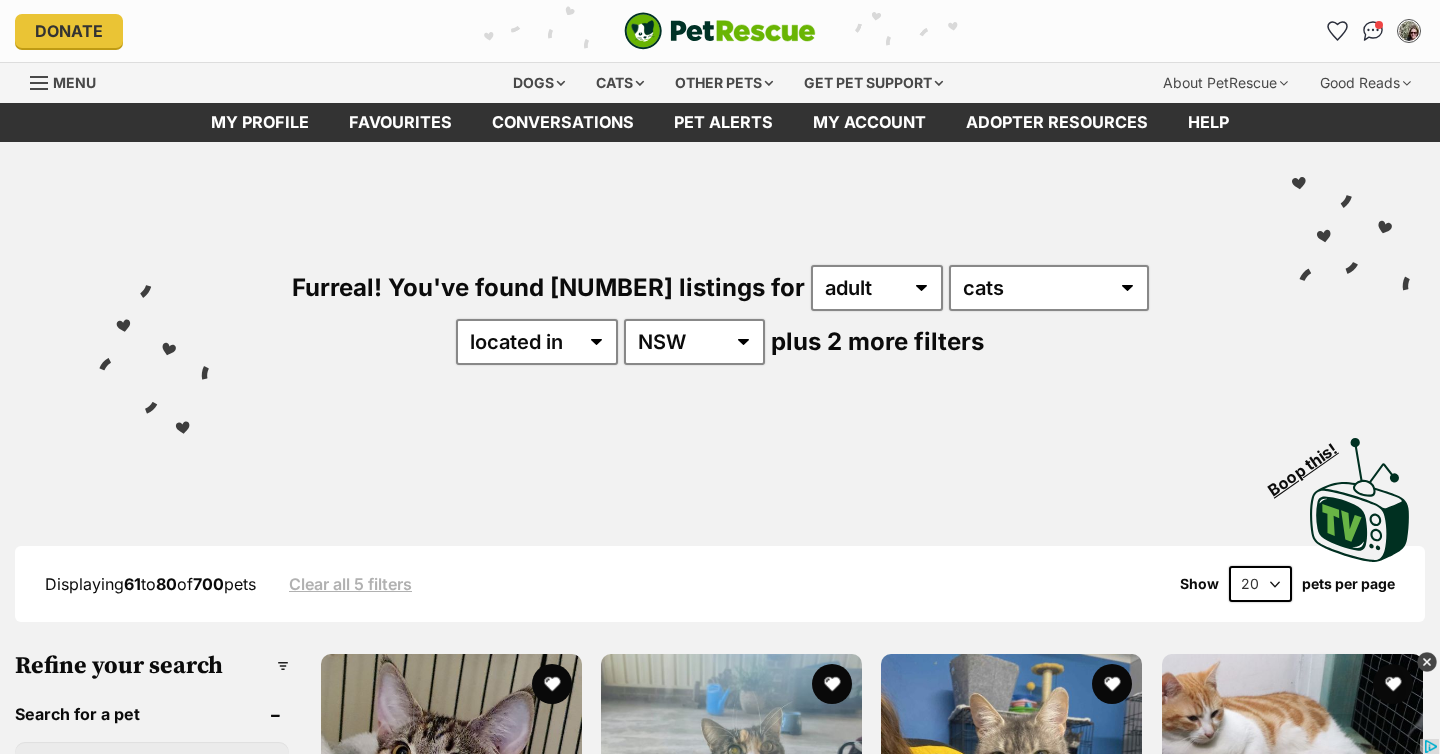scroll, scrollTop: 0, scrollLeft: 0, axis: both 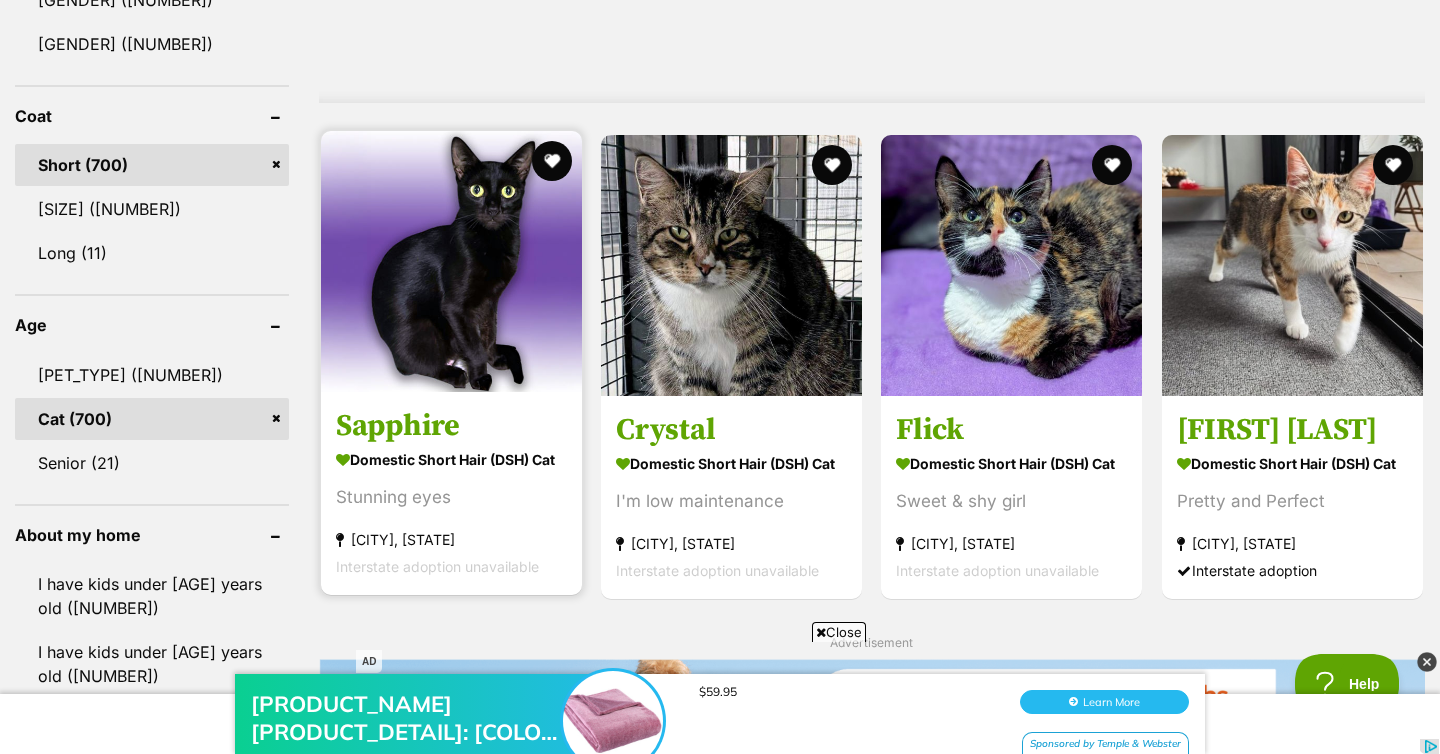 click at bounding box center (451, 261) 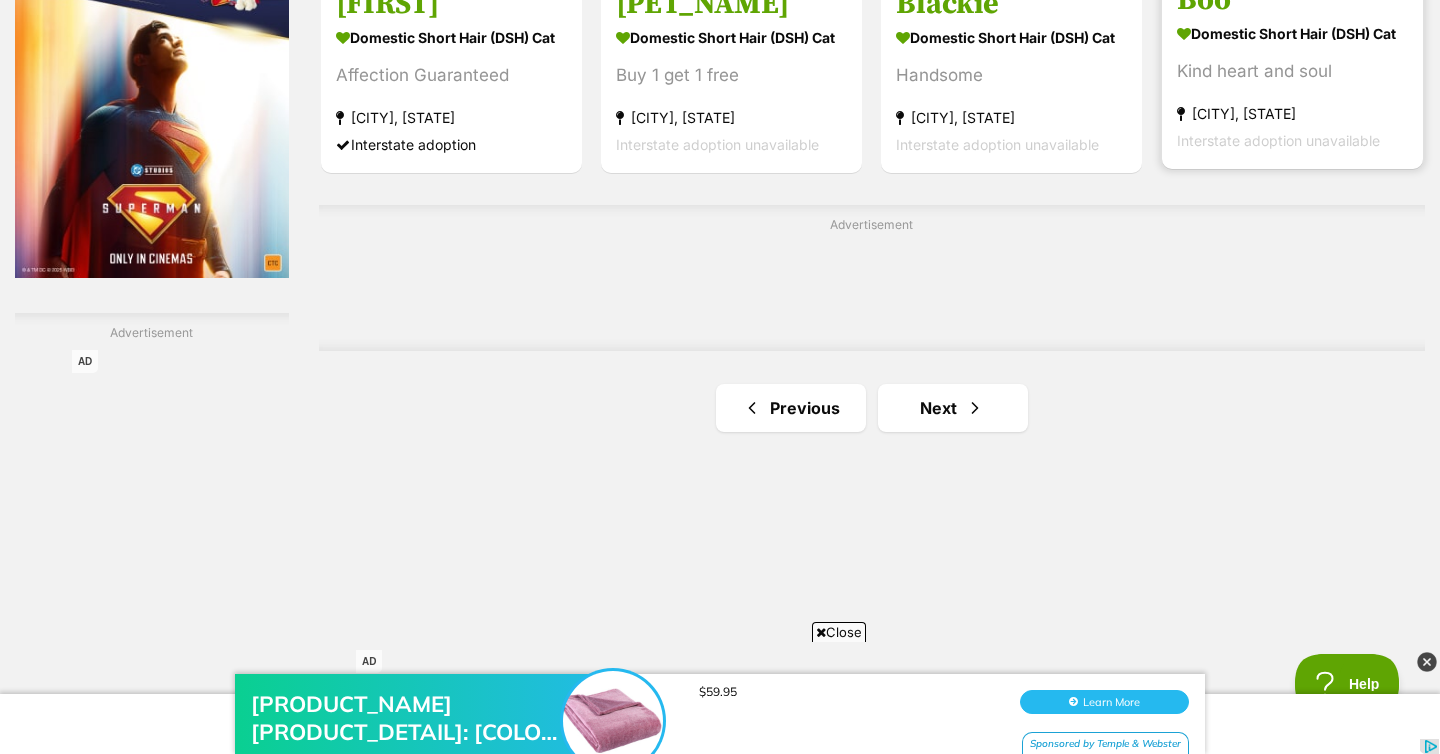 scroll, scrollTop: 3280, scrollLeft: 0, axis: vertical 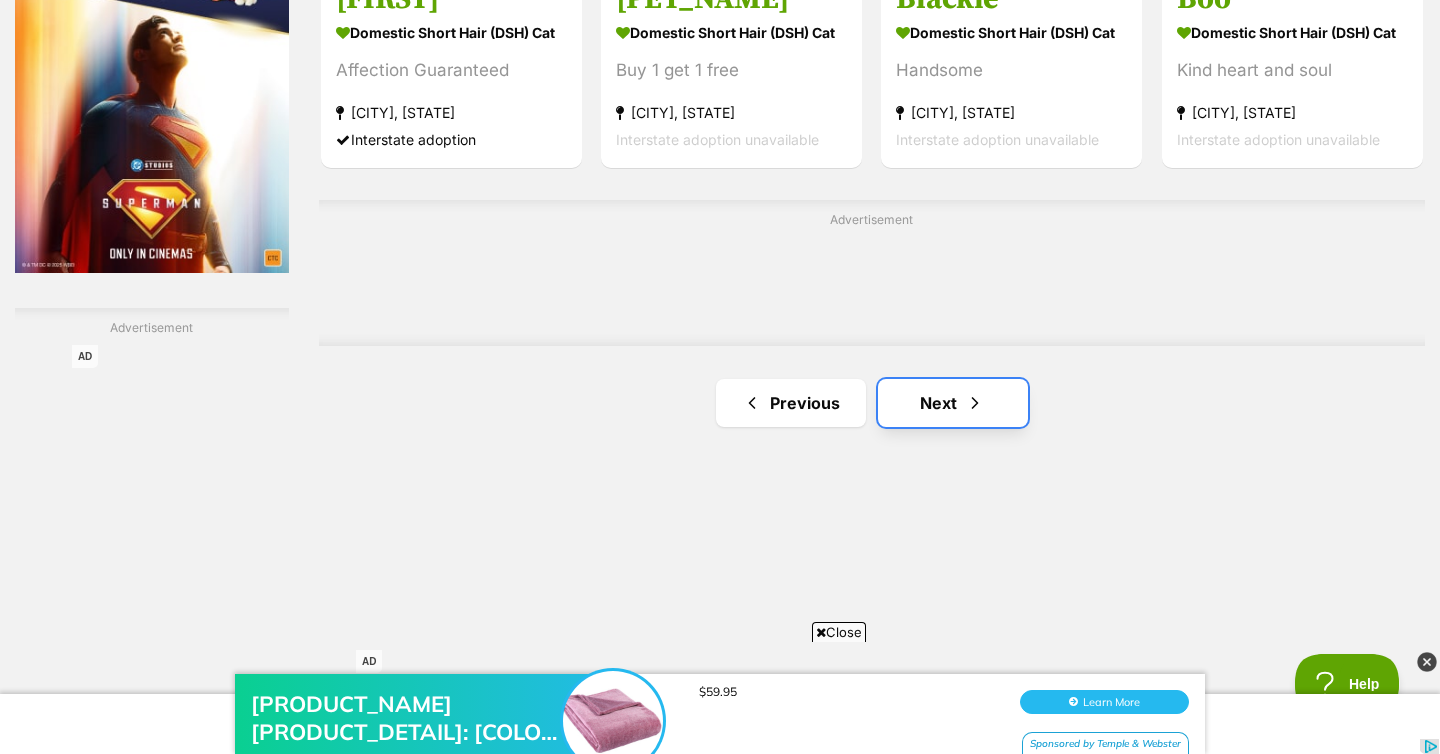 click on "Next" at bounding box center [953, 403] 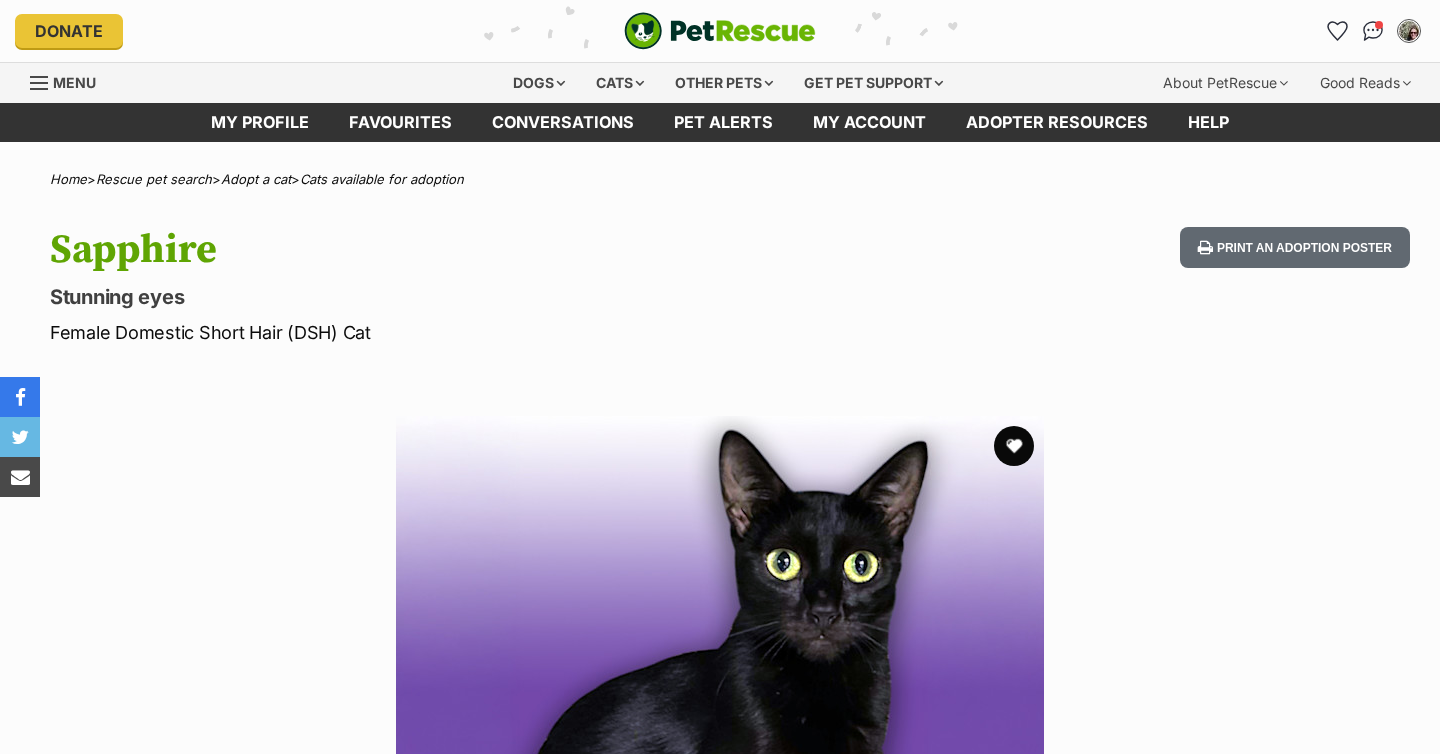 scroll, scrollTop: 0, scrollLeft: 0, axis: both 